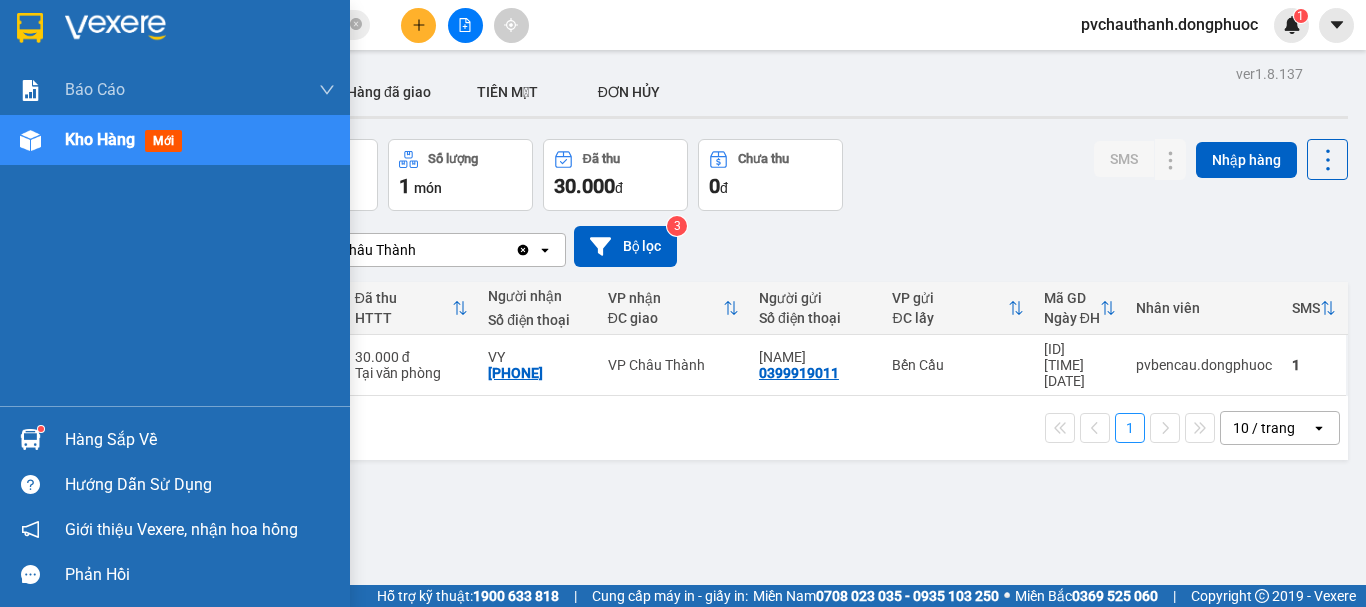 scroll, scrollTop: 0, scrollLeft: 0, axis: both 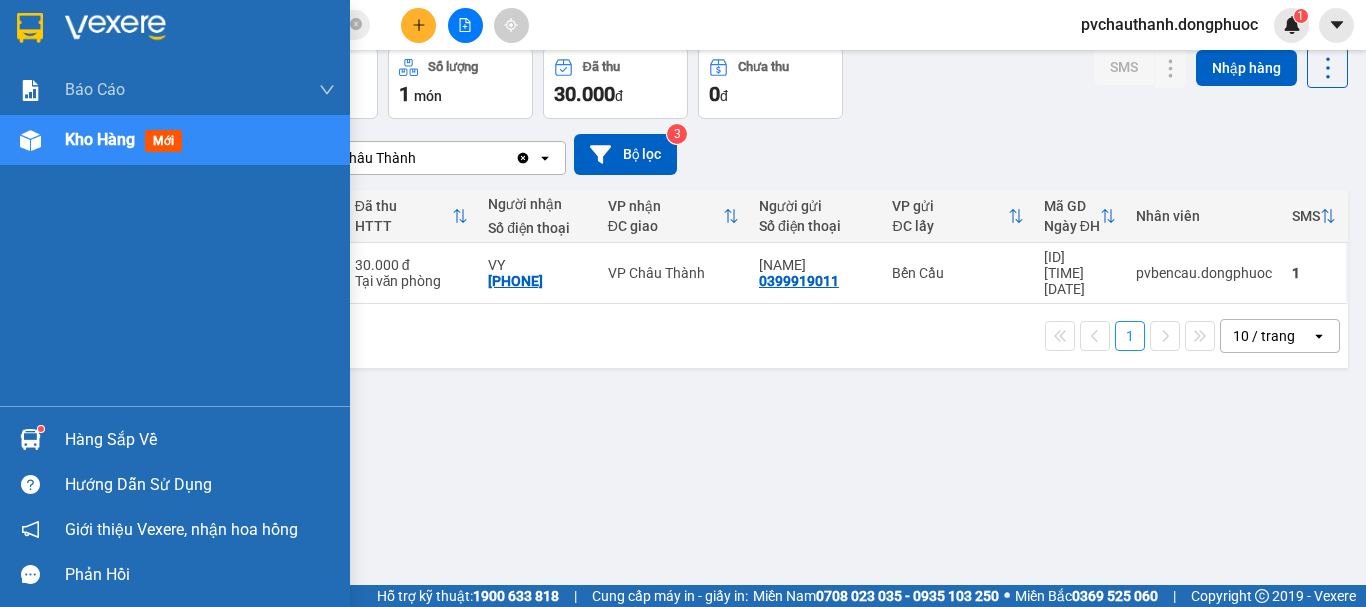 click on "Hàng sắp về" at bounding box center (200, 440) 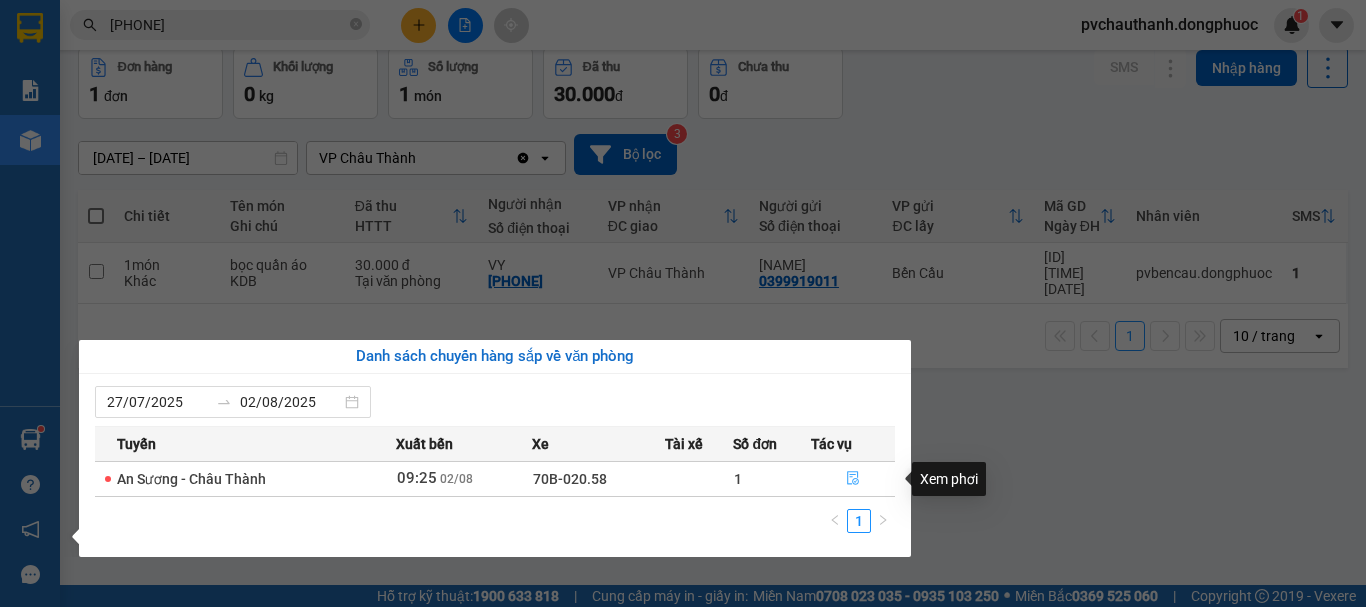 click 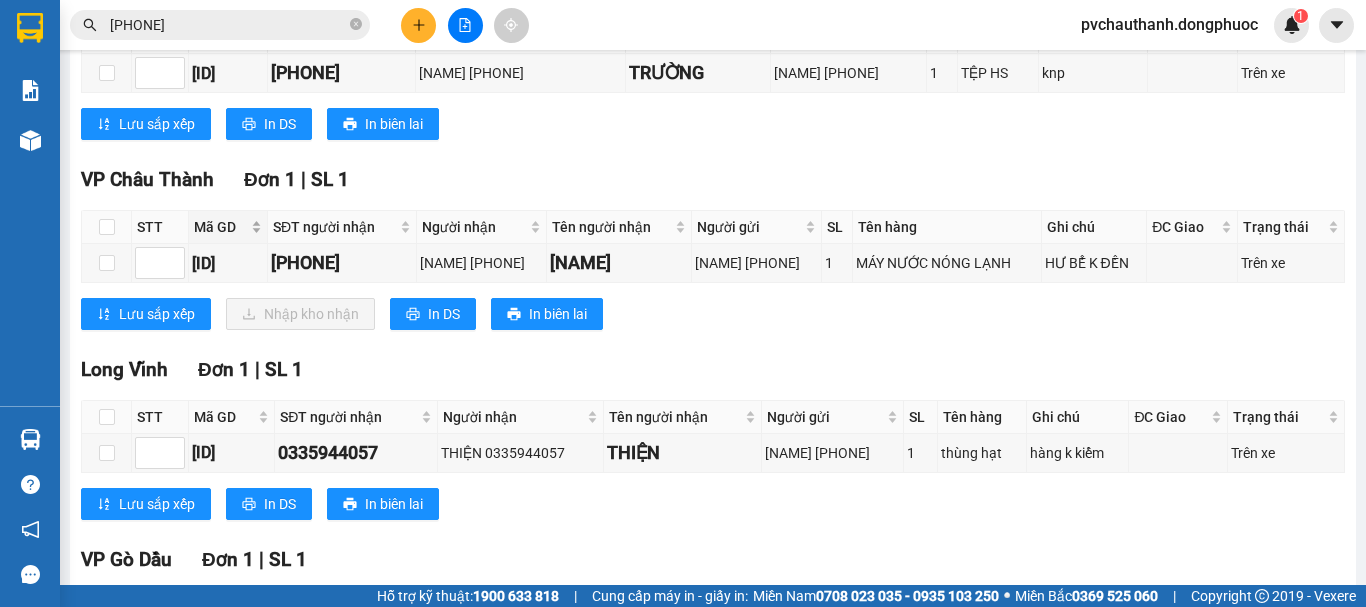 scroll, scrollTop: 391, scrollLeft: 0, axis: vertical 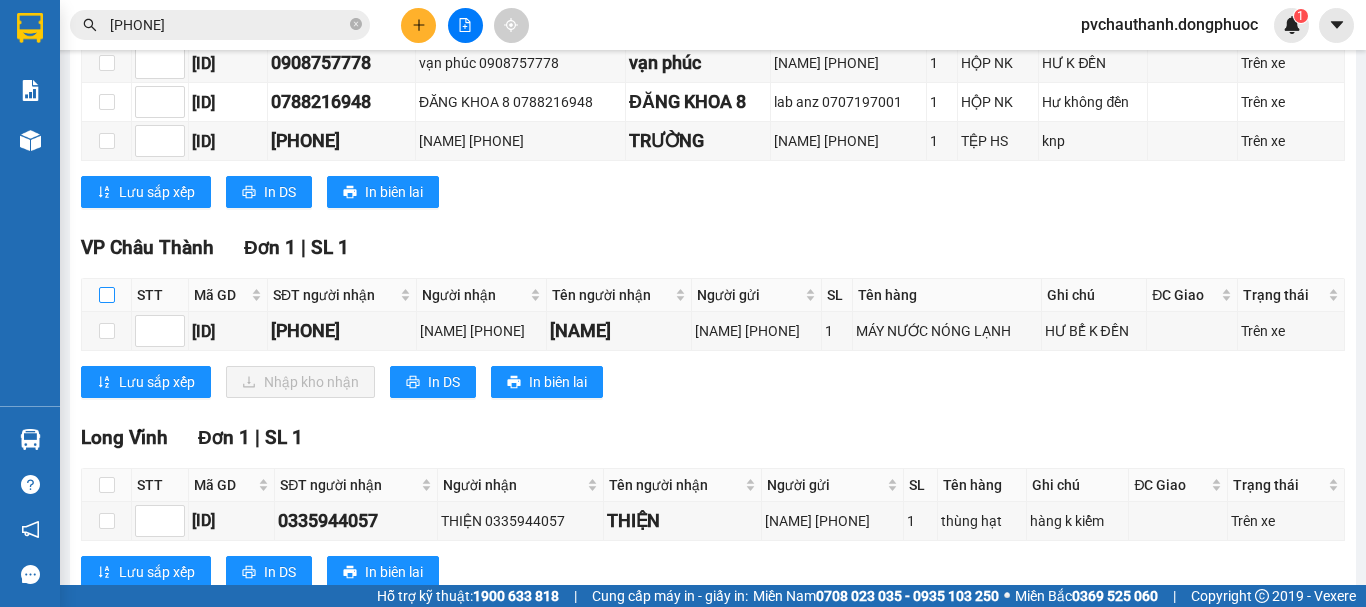 click at bounding box center [107, 295] 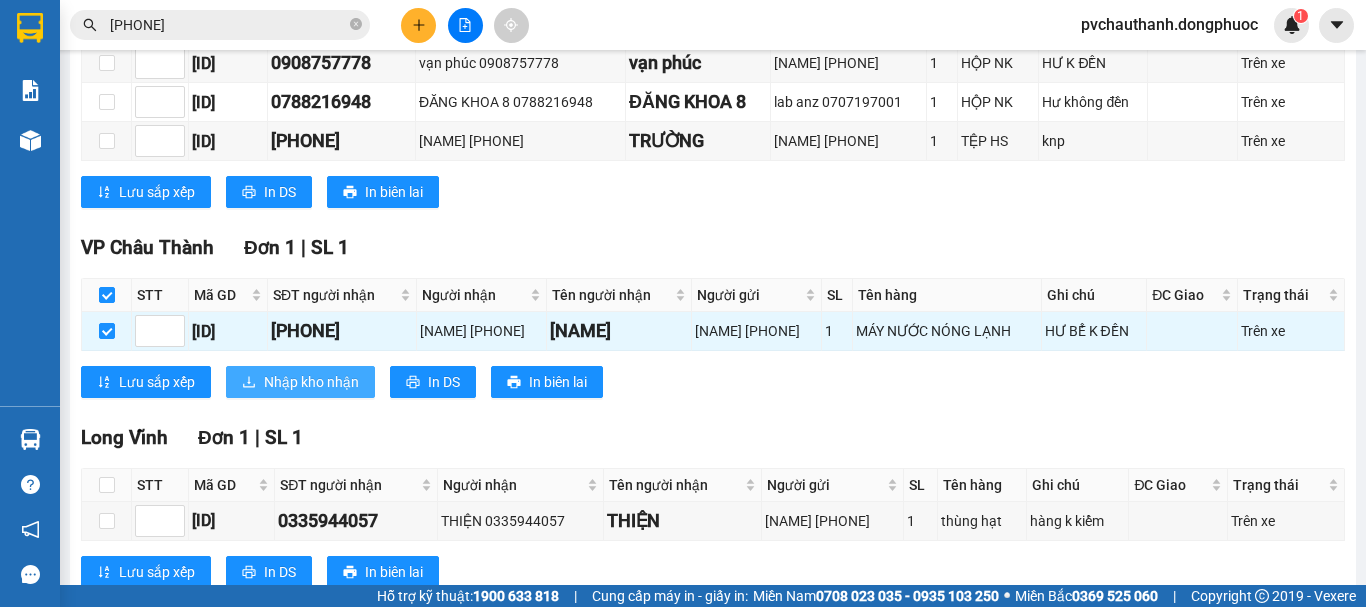 click on "Nhập kho nhận" at bounding box center [311, 382] 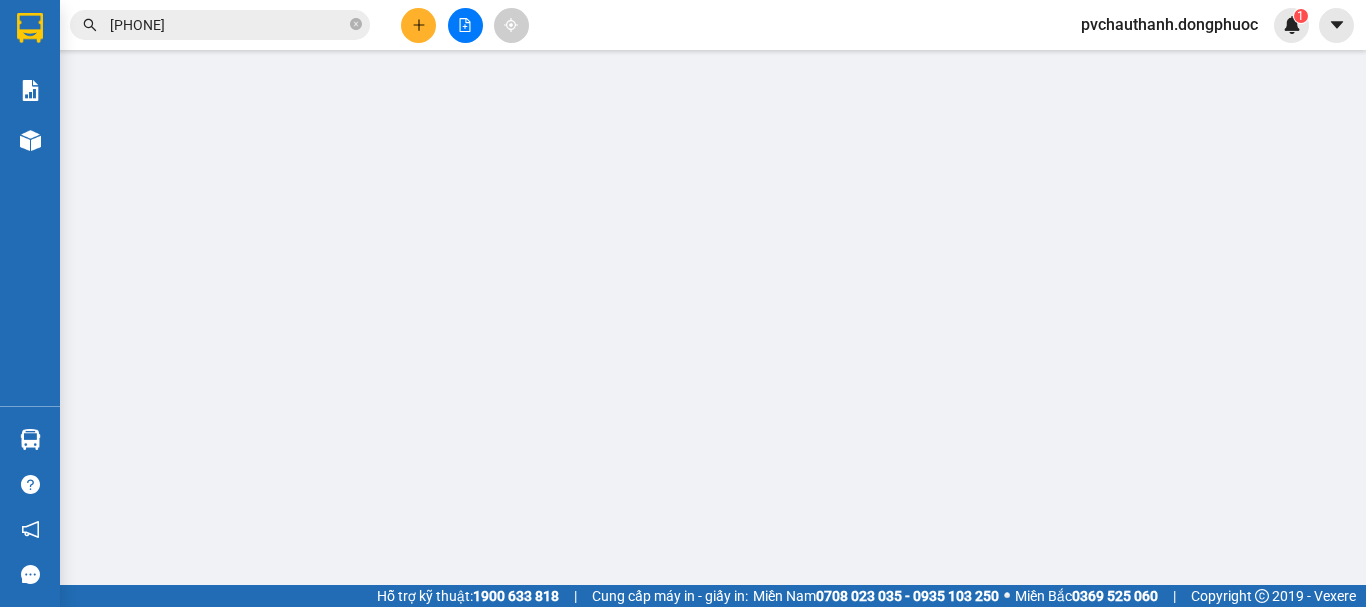 scroll, scrollTop: 0, scrollLeft: 0, axis: both 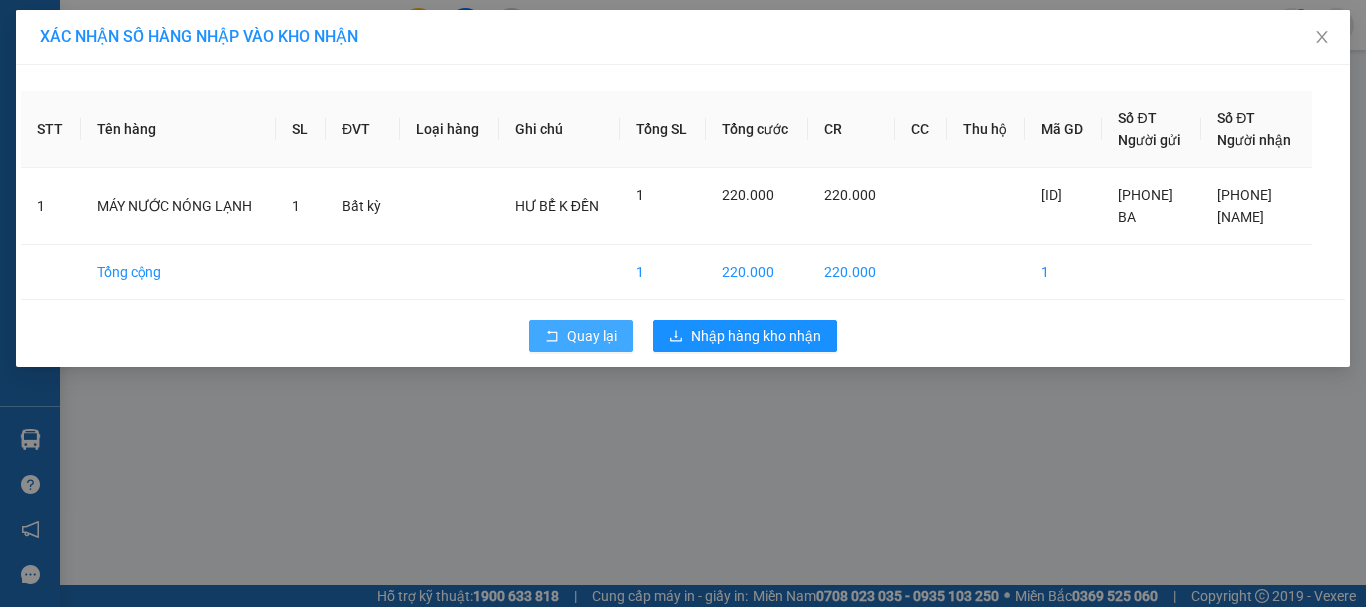 click on "Quay lại" at bounding box center (592, 336) 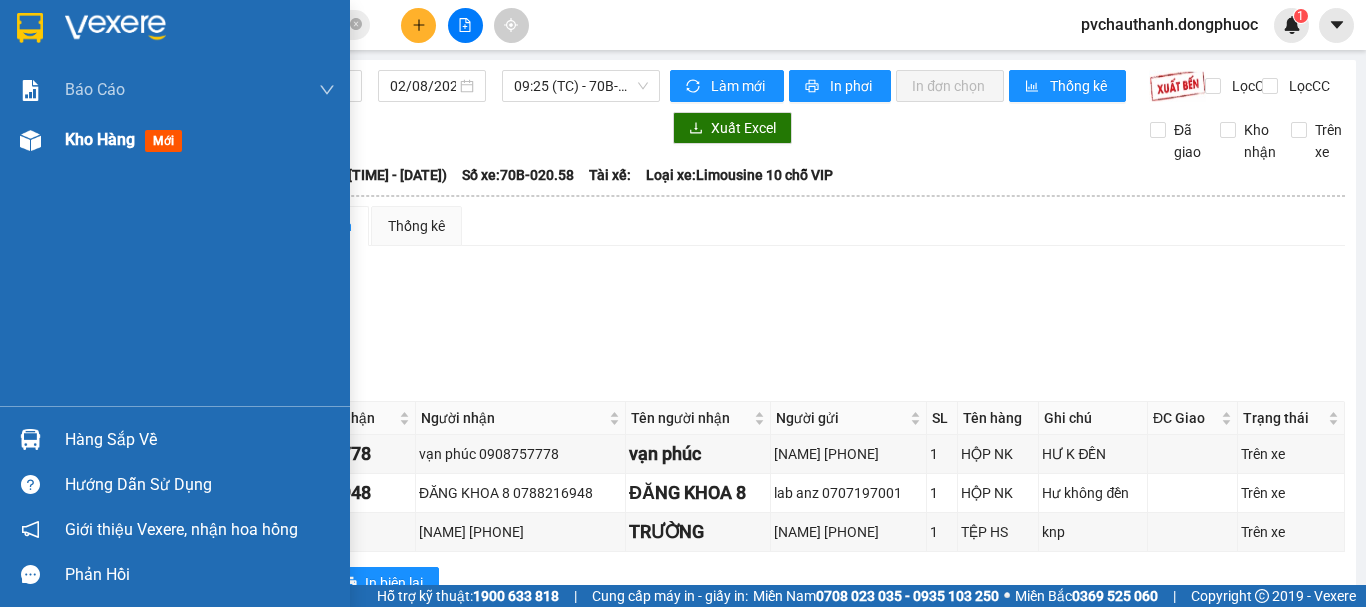 click on "Kho hàng" at bounding box center (100, 139) 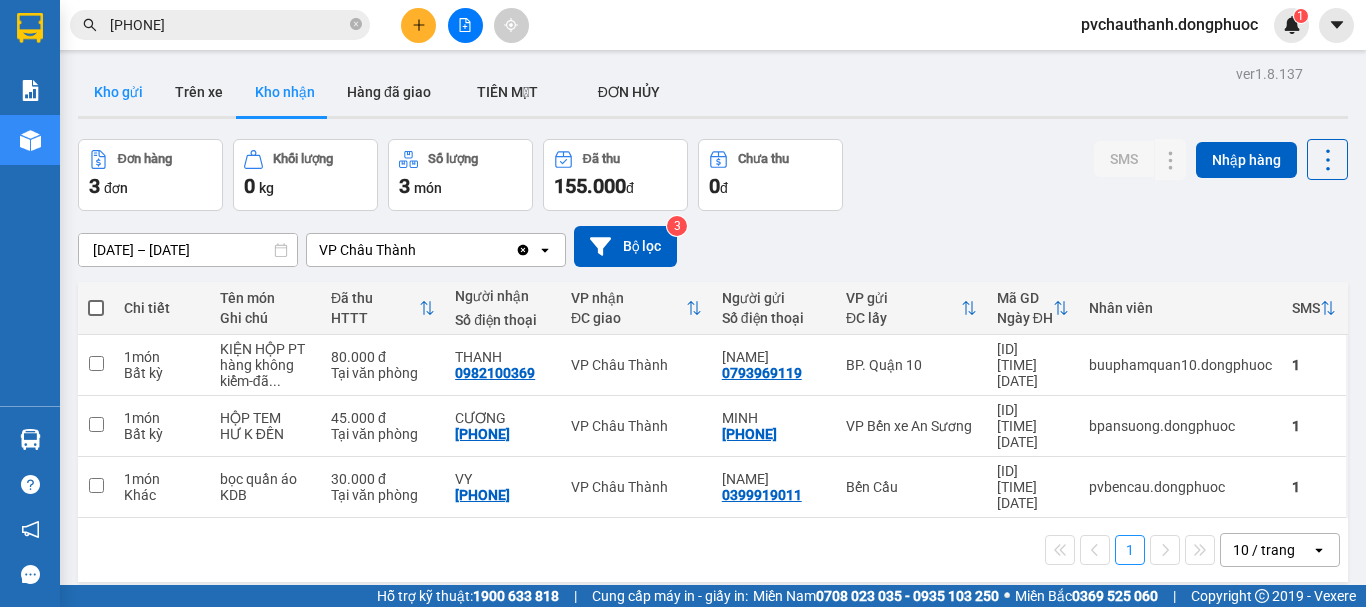 click on "Kho gửi" at bounding box center (118, 92) 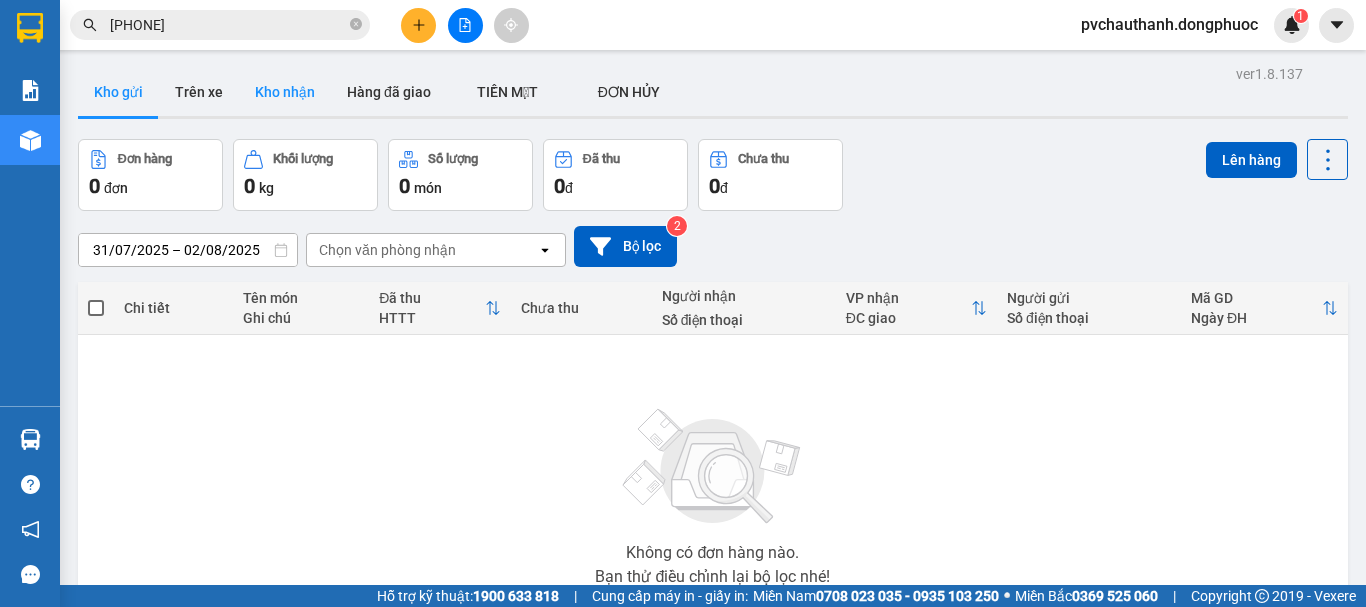 click on "Kho nhận" at bounding box center (285, 92) 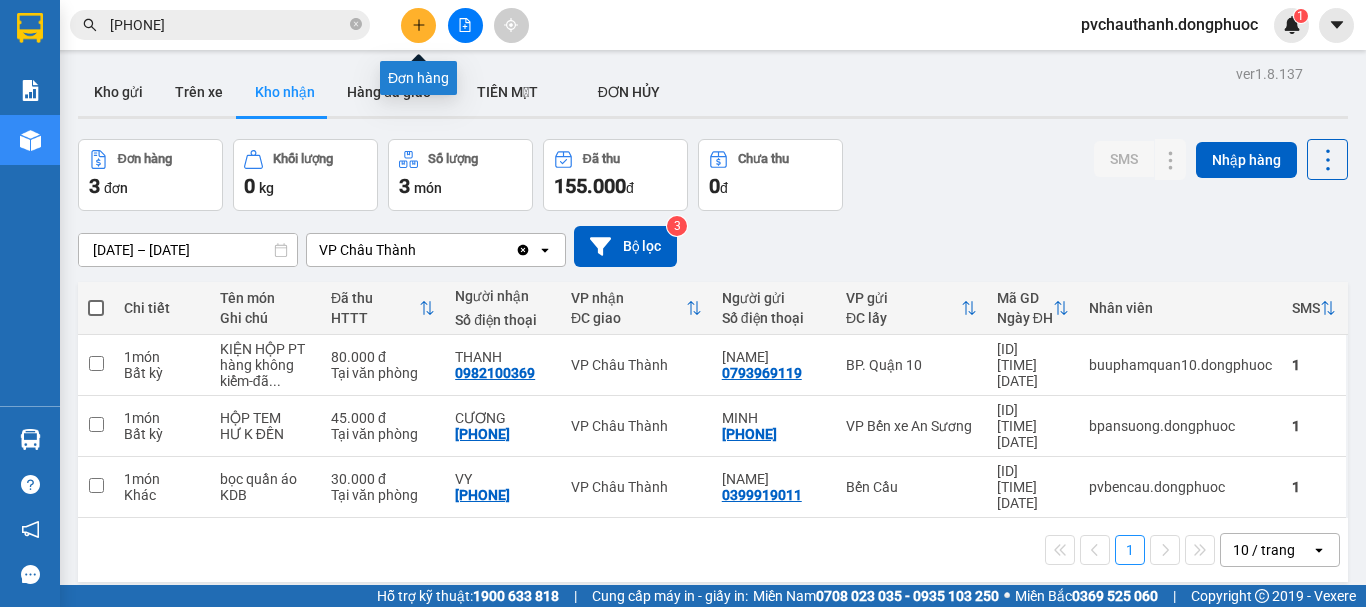 click 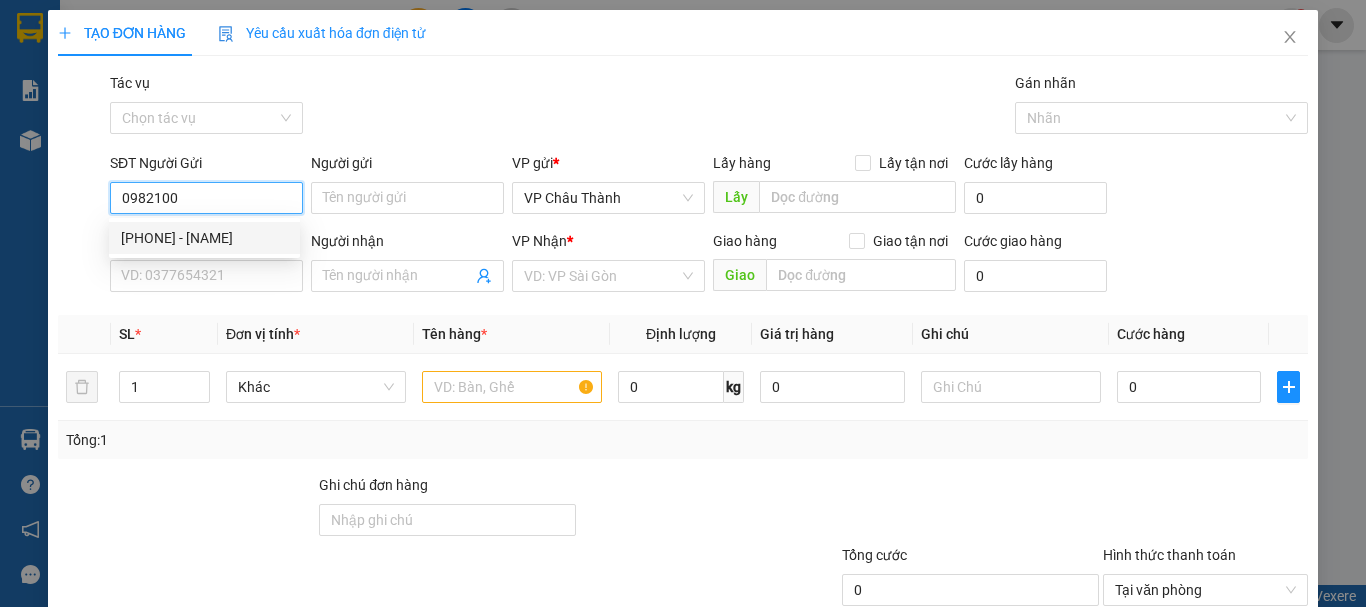 click on "[PHONE] - [NAME]" at bounding box center (204, 238) 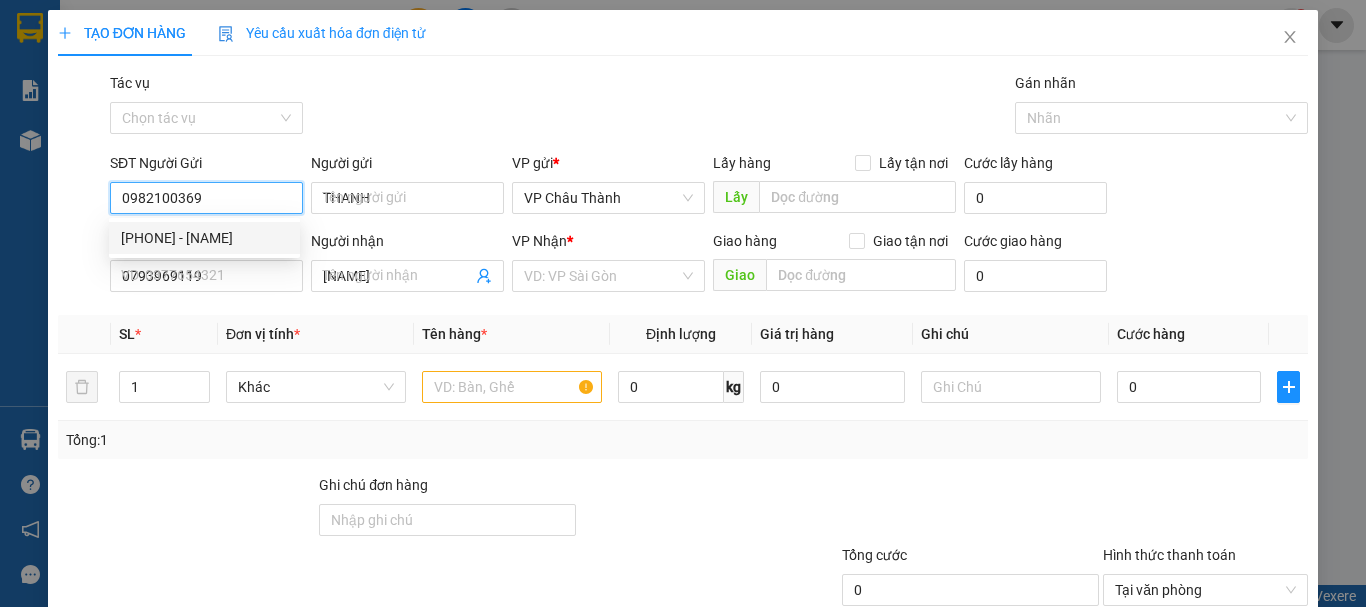 type on "50.000" 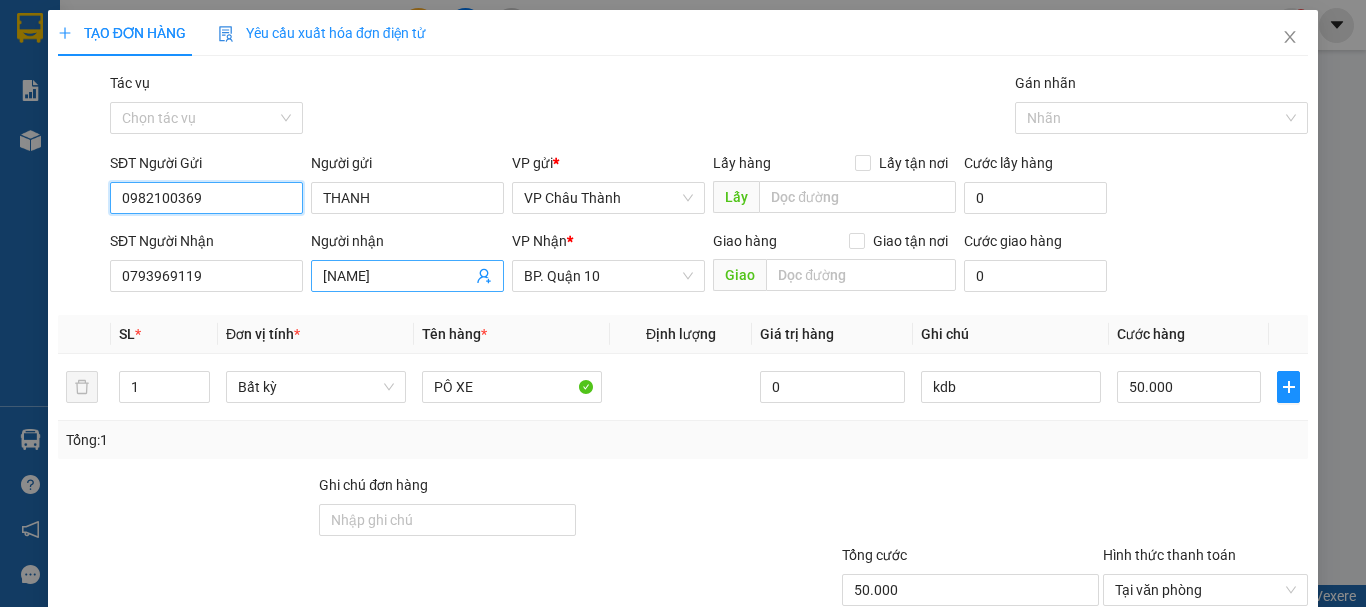 type on "0982100369" 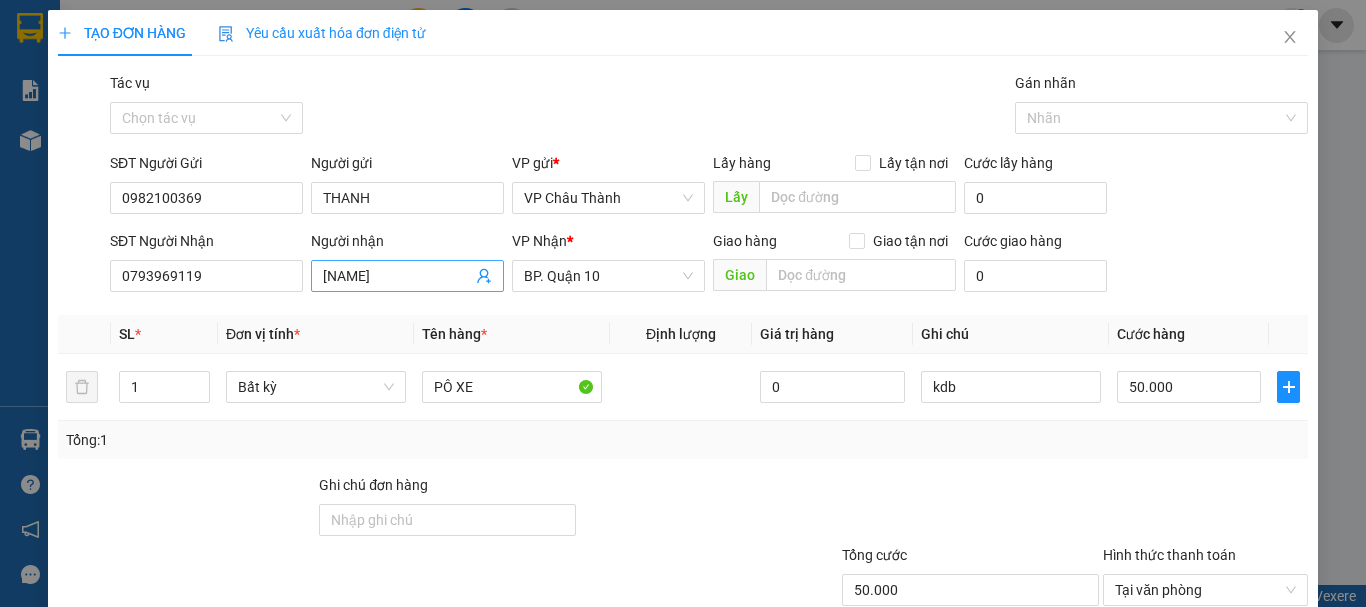 click 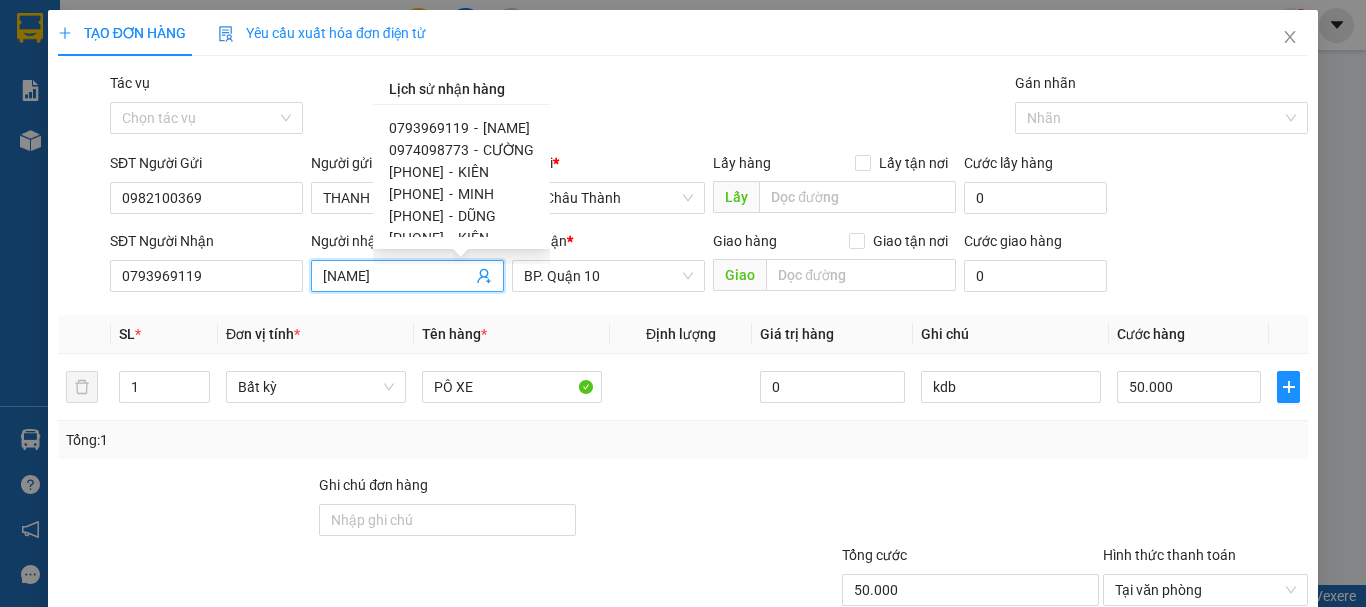 click on "CƯỜNG" at bounding box center (508, 150) 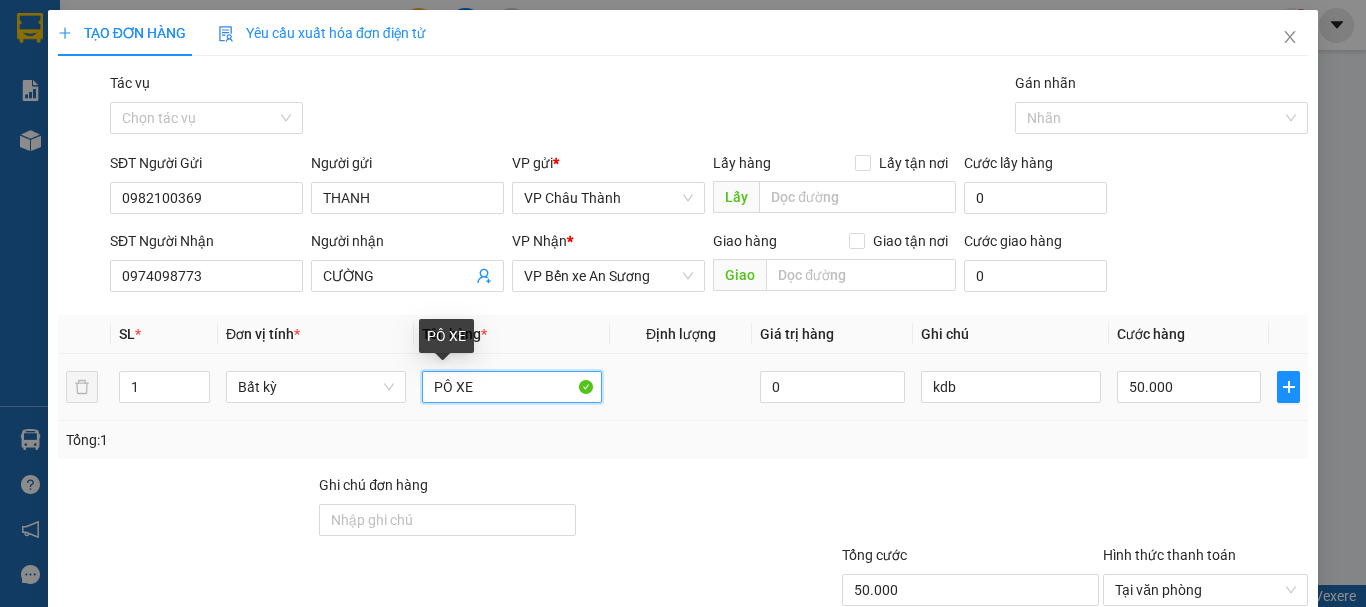 click on "PÔ XE" at bounding box center [512, 387] 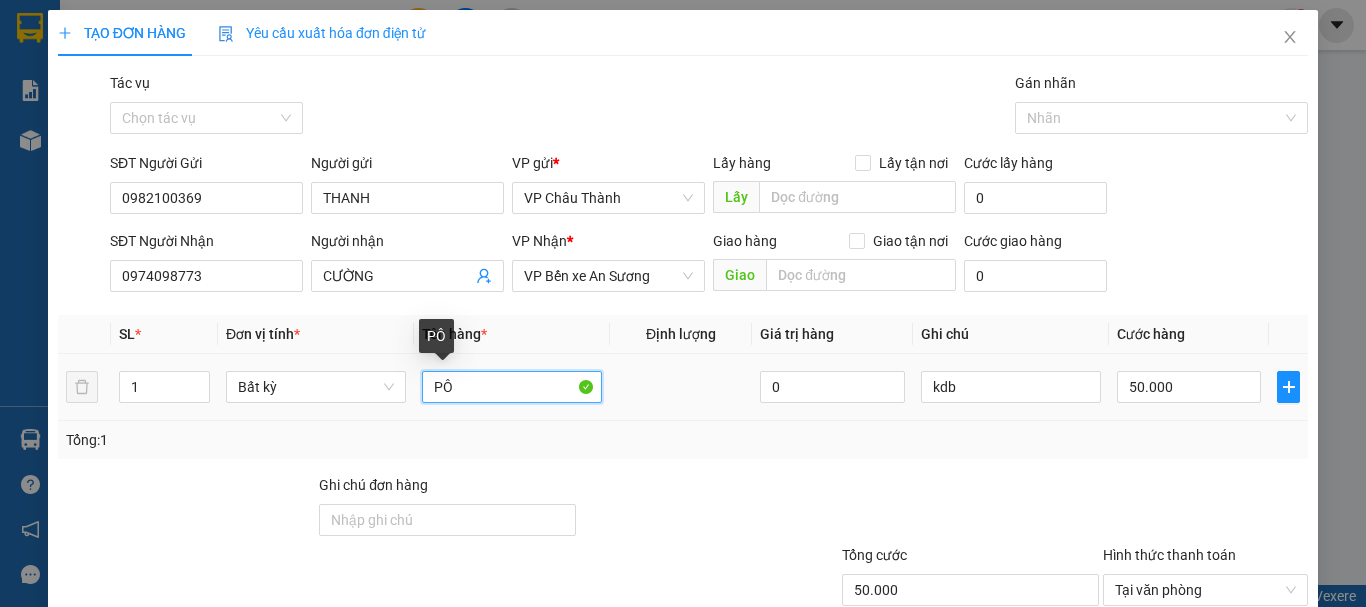 type on "P" 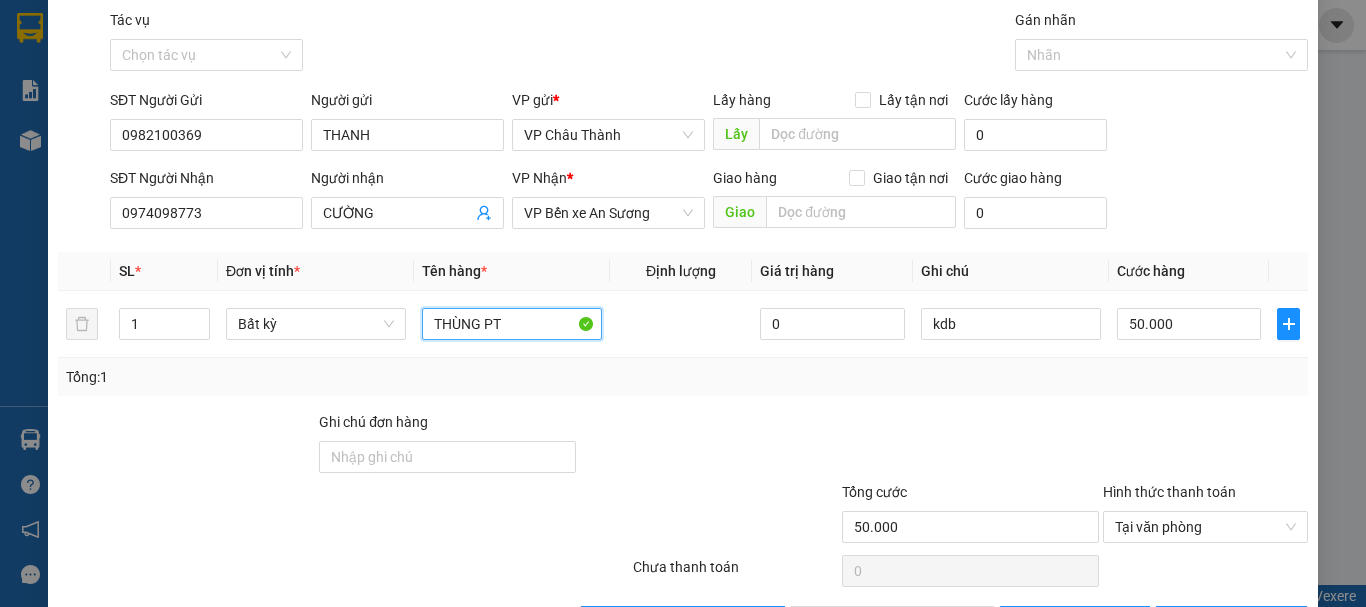 scroll, scrollTop: 133, scrollLeft: 0, axis: vertical 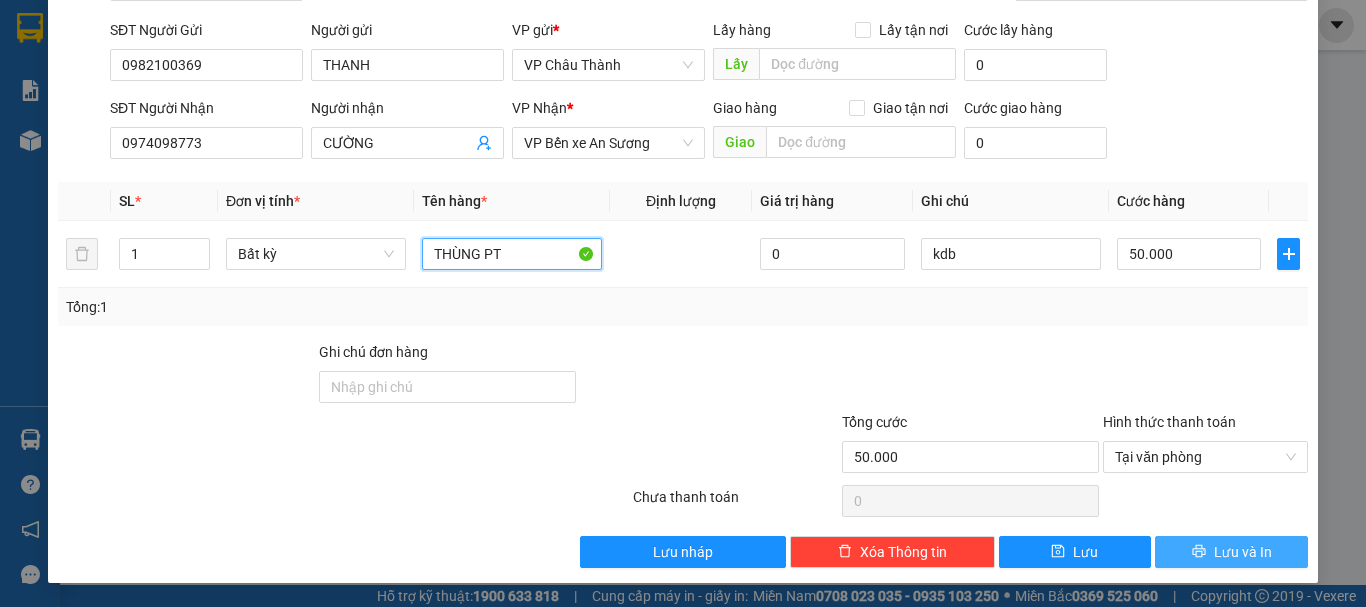type on "THÙNG PT" 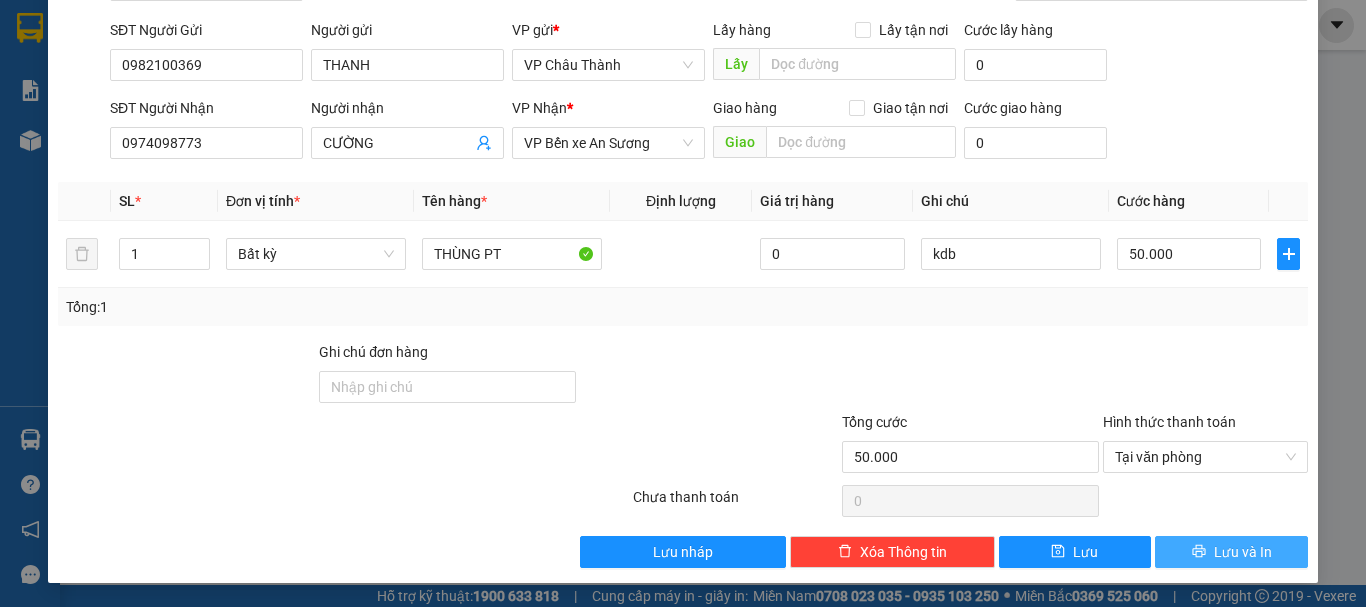 click 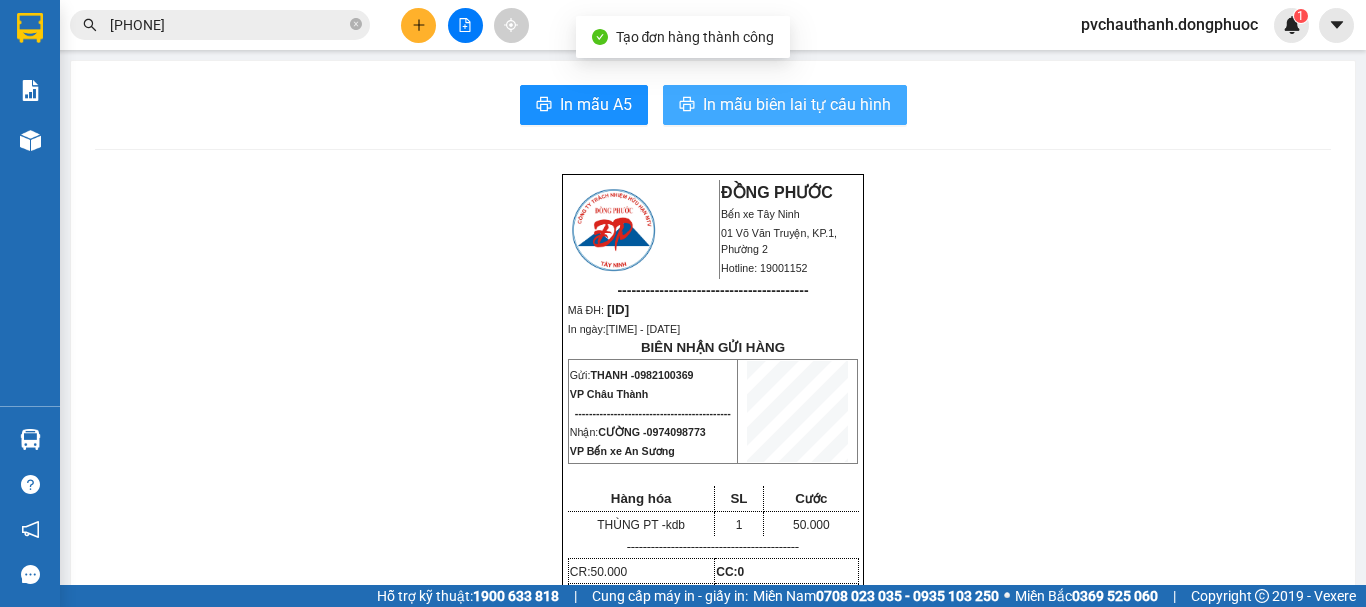 click on "In mẫu biên lai tự cấu hình" at bounding box center [797, 104] 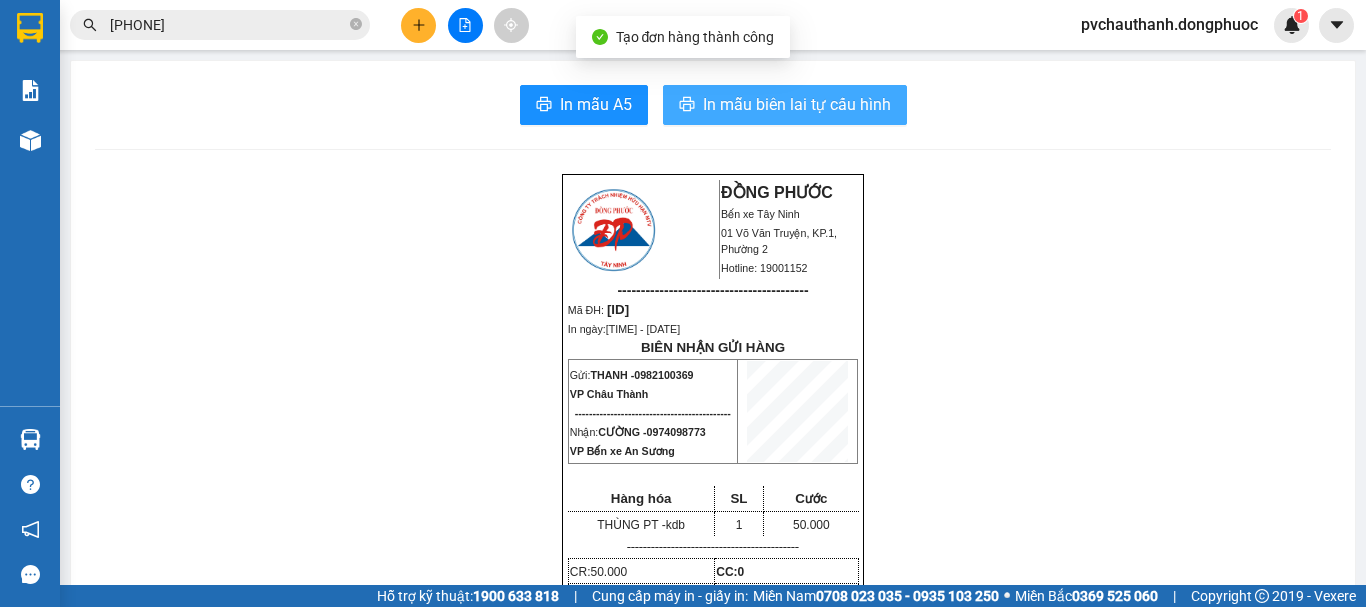 scroll, scrollTop: 0, scrollLeft: 0, axis: both 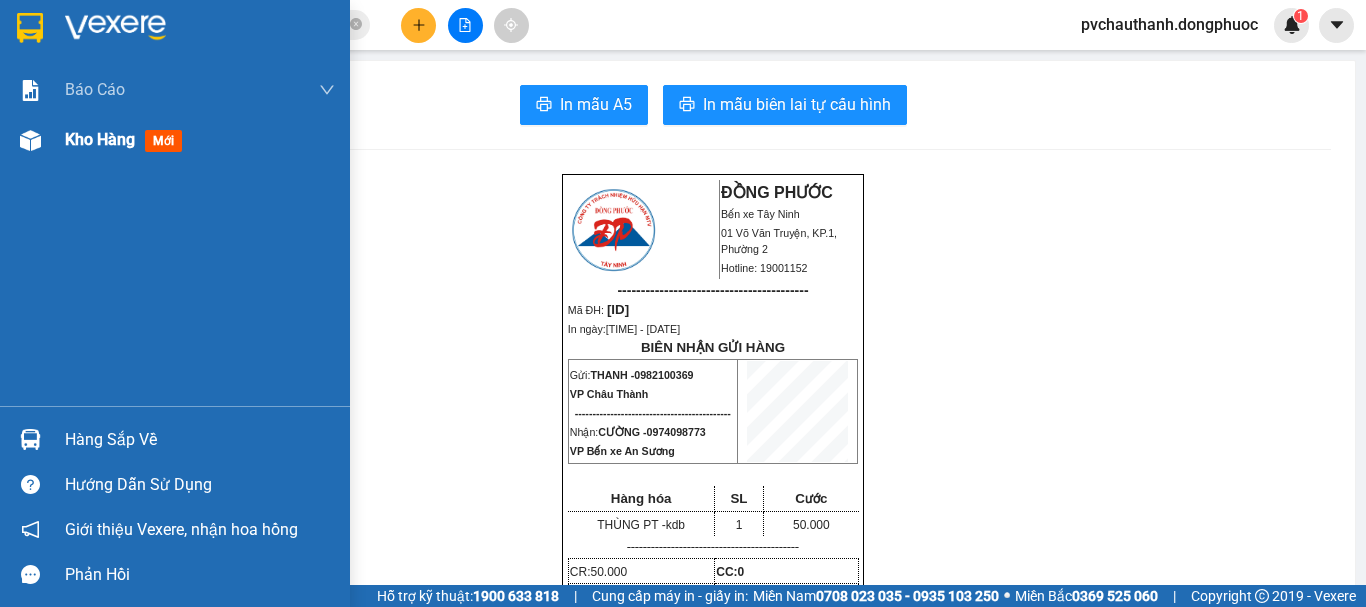 click on "Kho hàng" at bounding box center [100, 139] 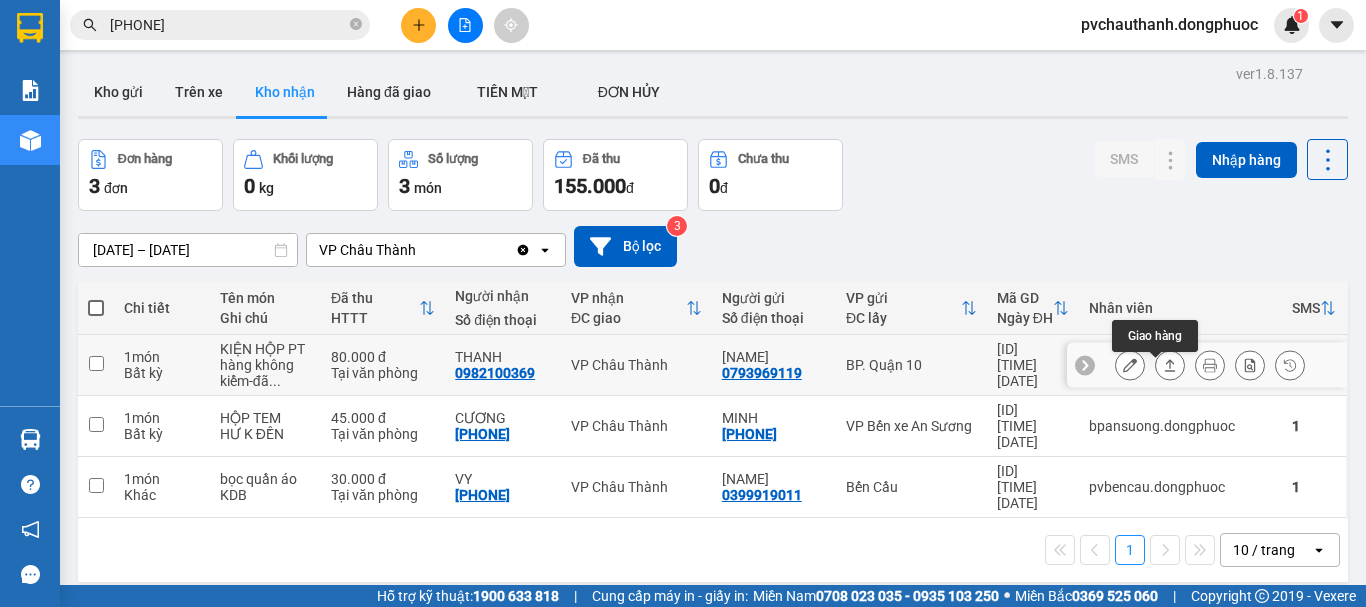 click 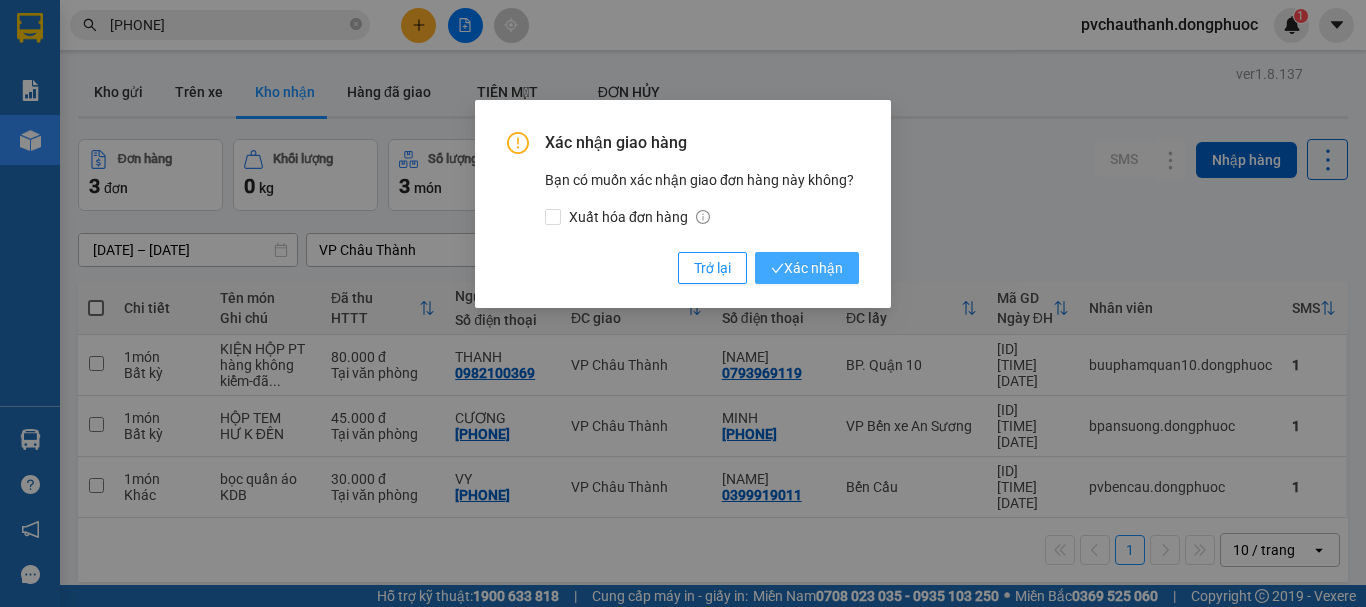 click on "Xác nhận" at bounding box center (807, 268) 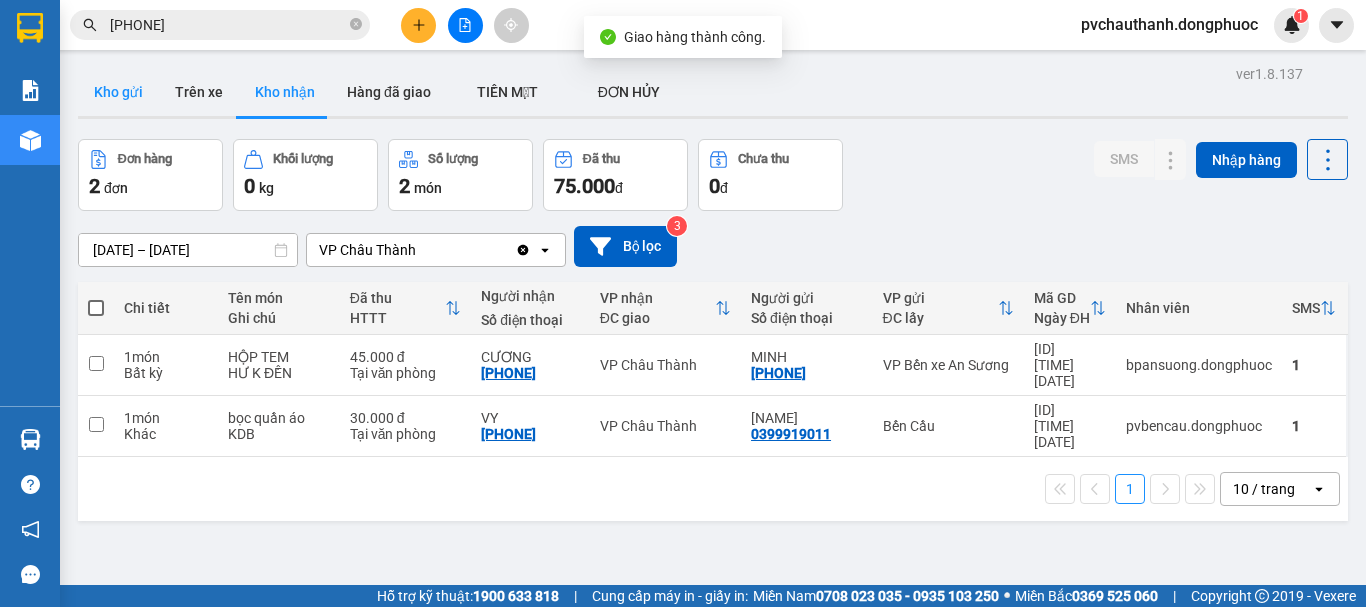 click on "Kho gửi" at bounding box center [118, 92] 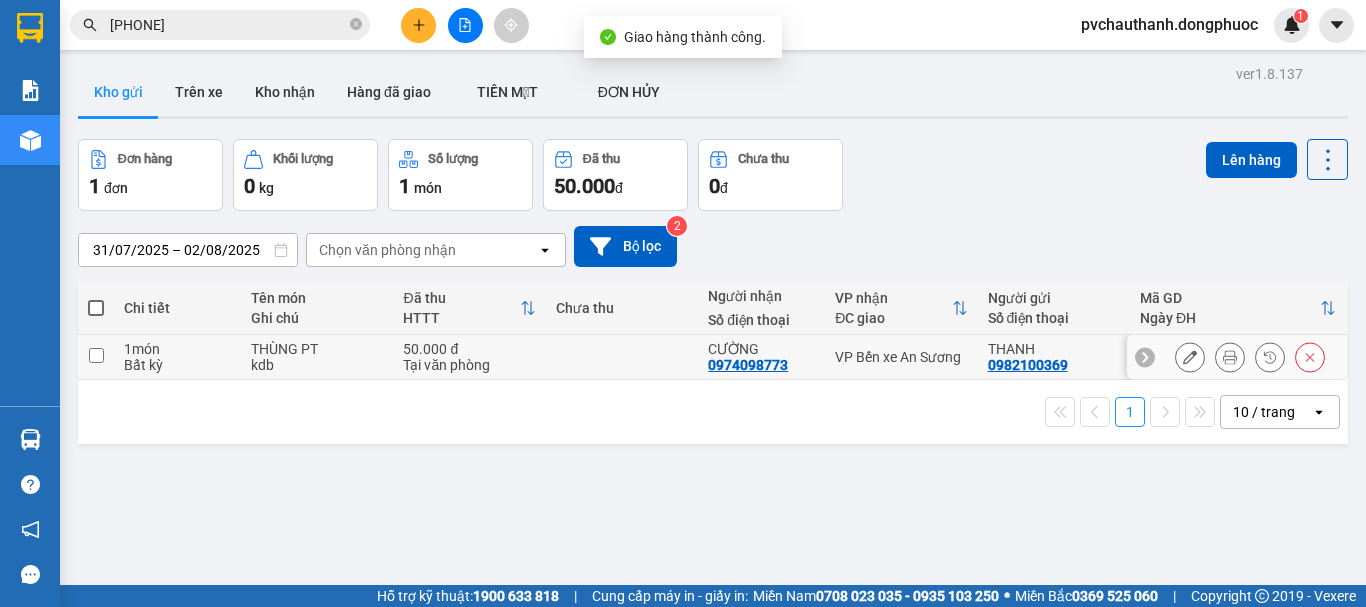 click at bounding box center (622, 357) 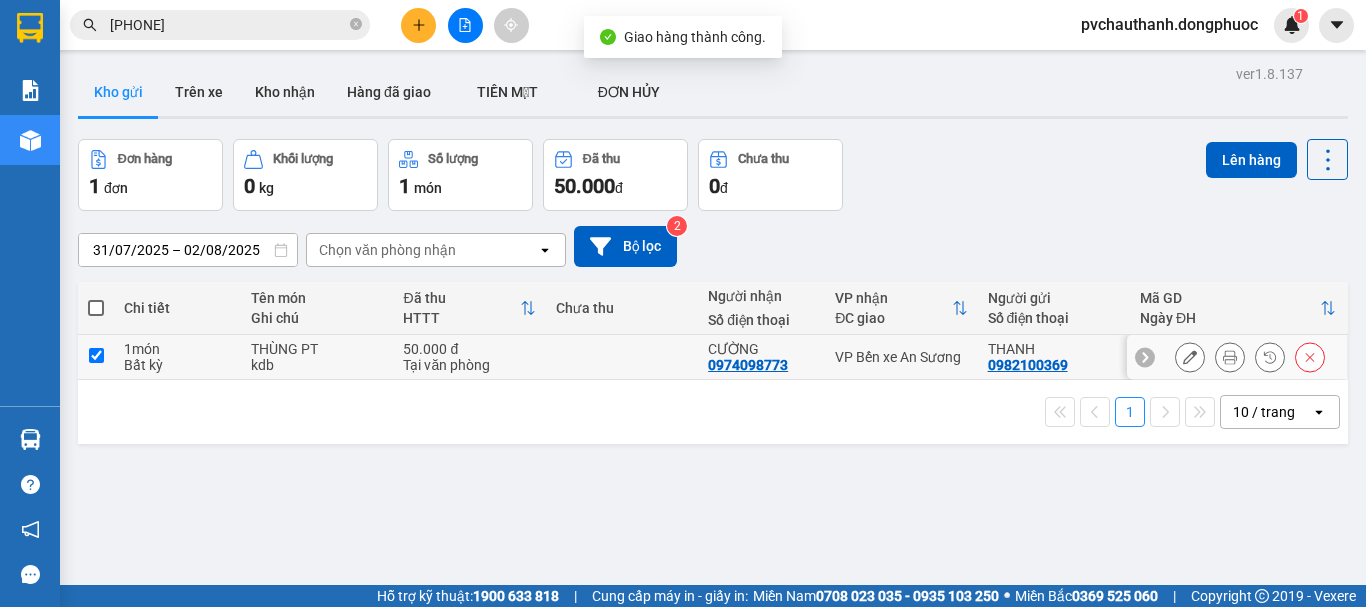 checkbox on "true" 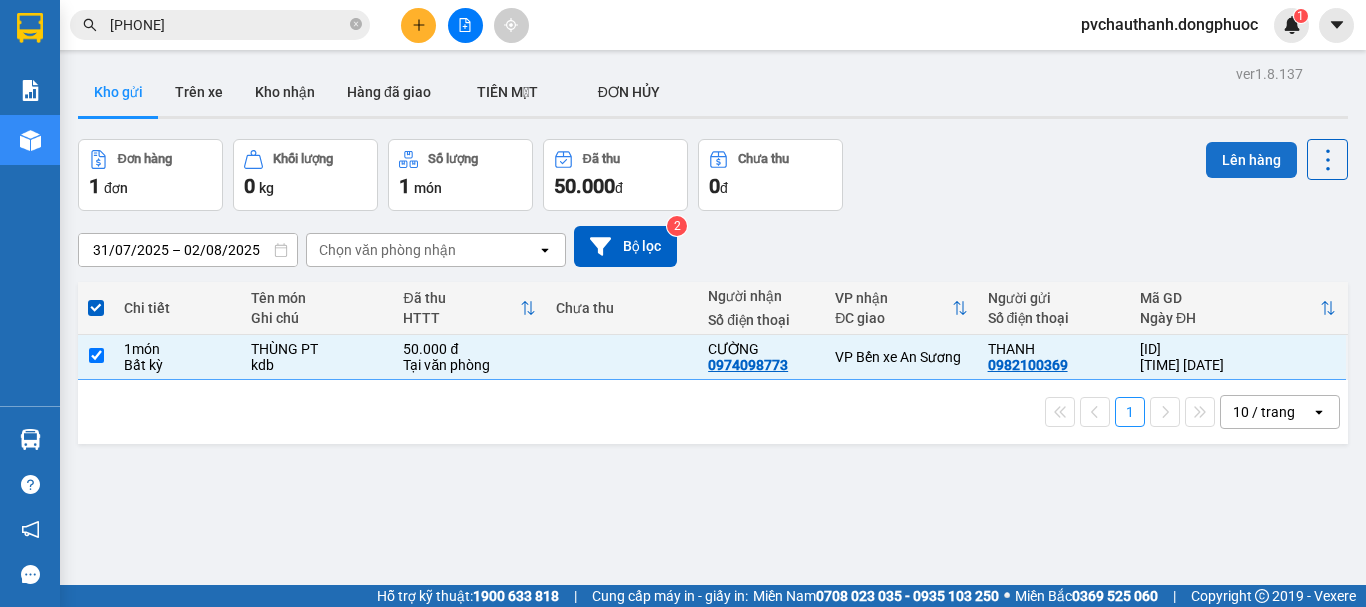 click on "Lên hàng" at bounding box center [1251, 160] 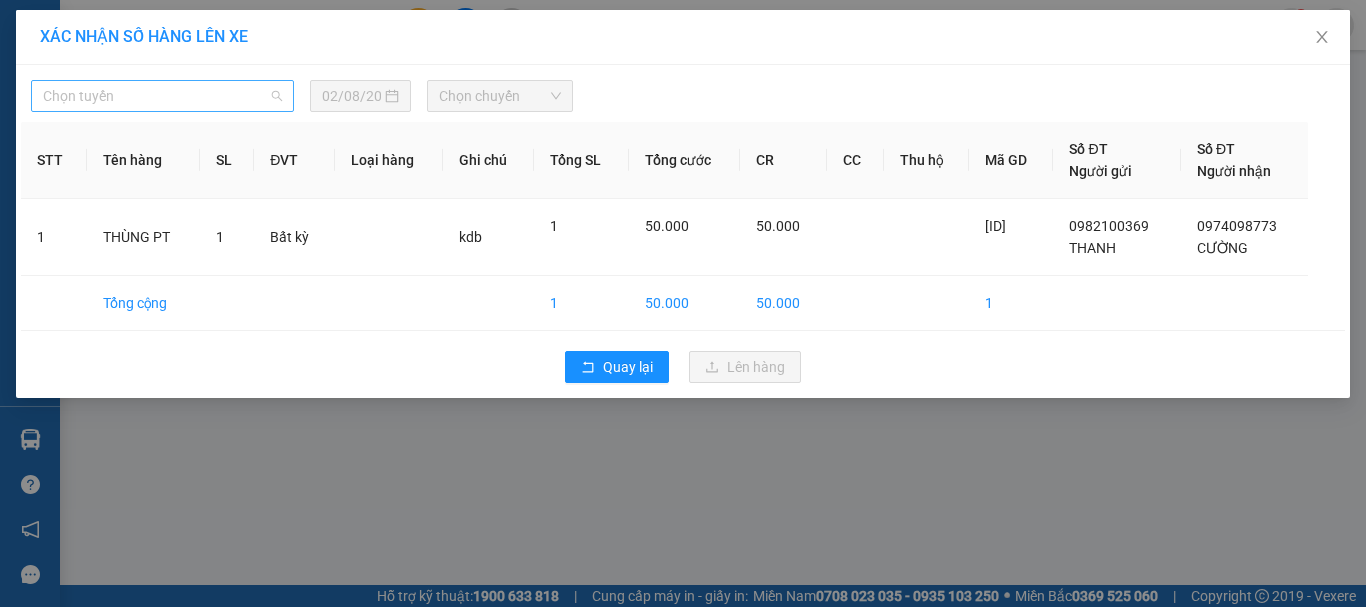 click on "Chọn tuyến" at bounding box center [162, 96] 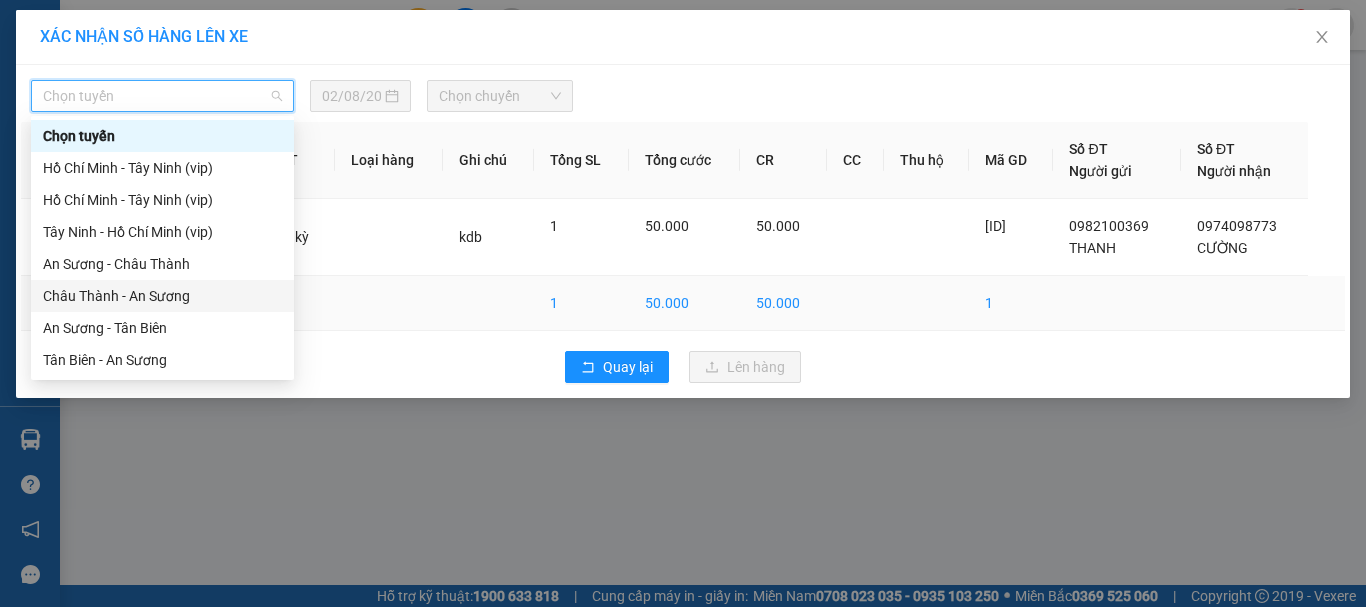 click on "Châu Thành - An Sương" at bounding box center [162, 296] 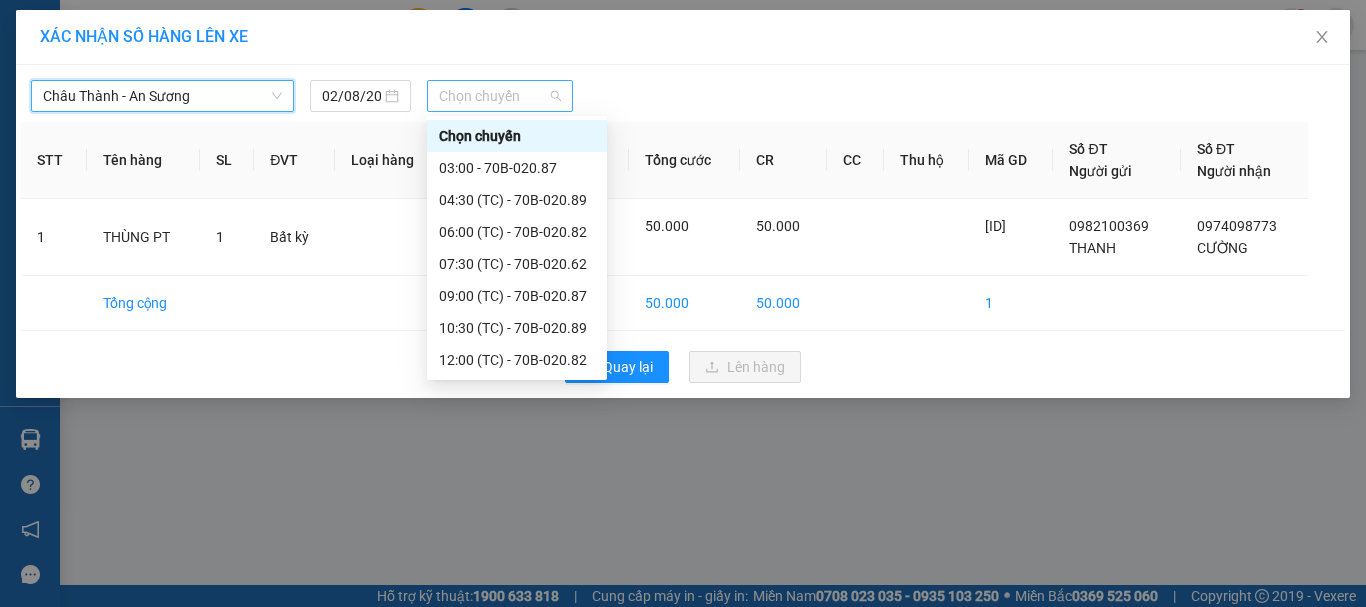 click on "Chọn chuyến" at bounding box center (500, 96) 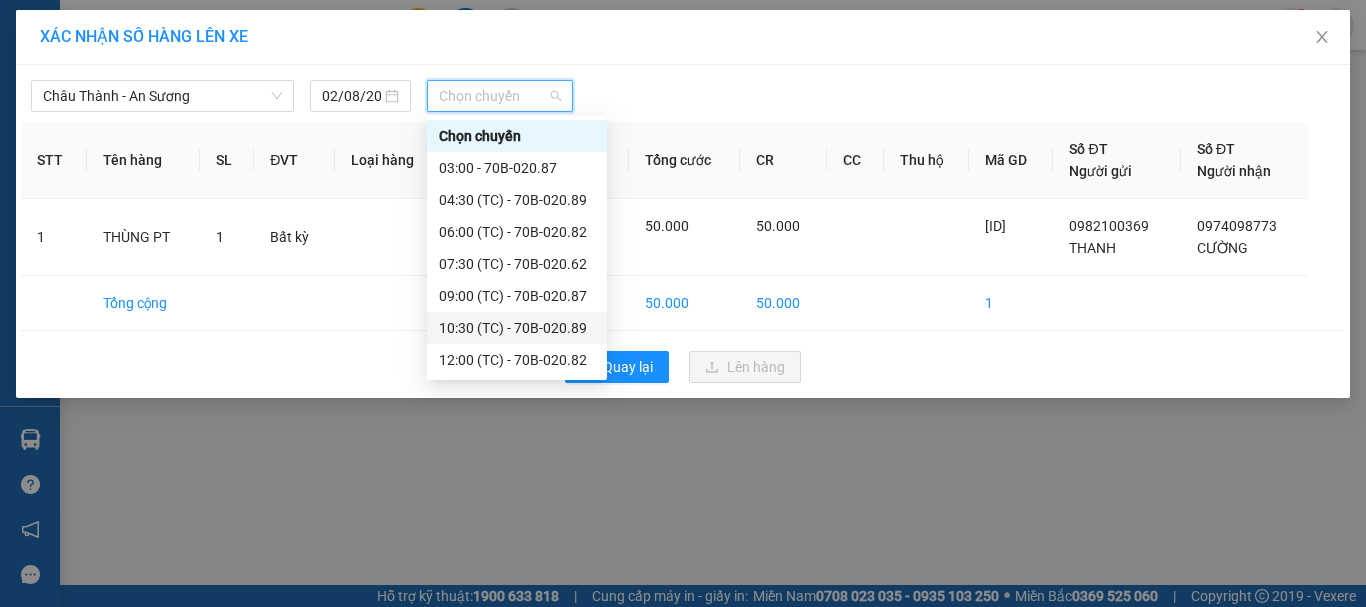 click on "10:30   (TC)   - [PHONE]" at bounding box center [517, 328] 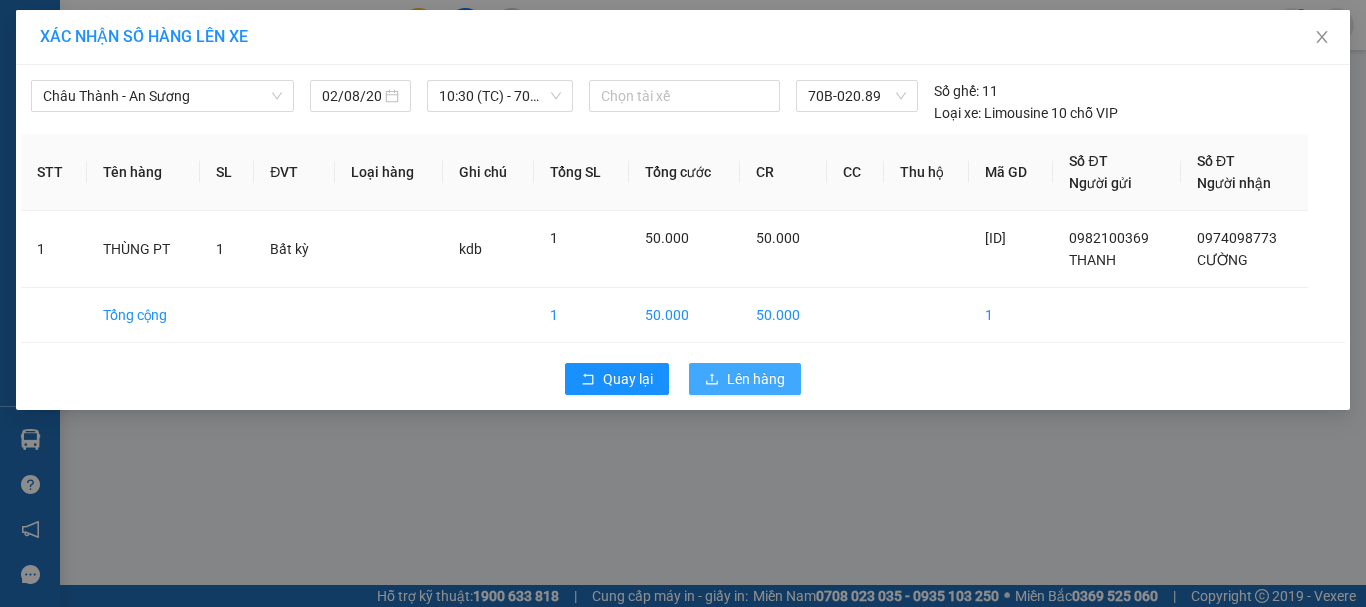 click 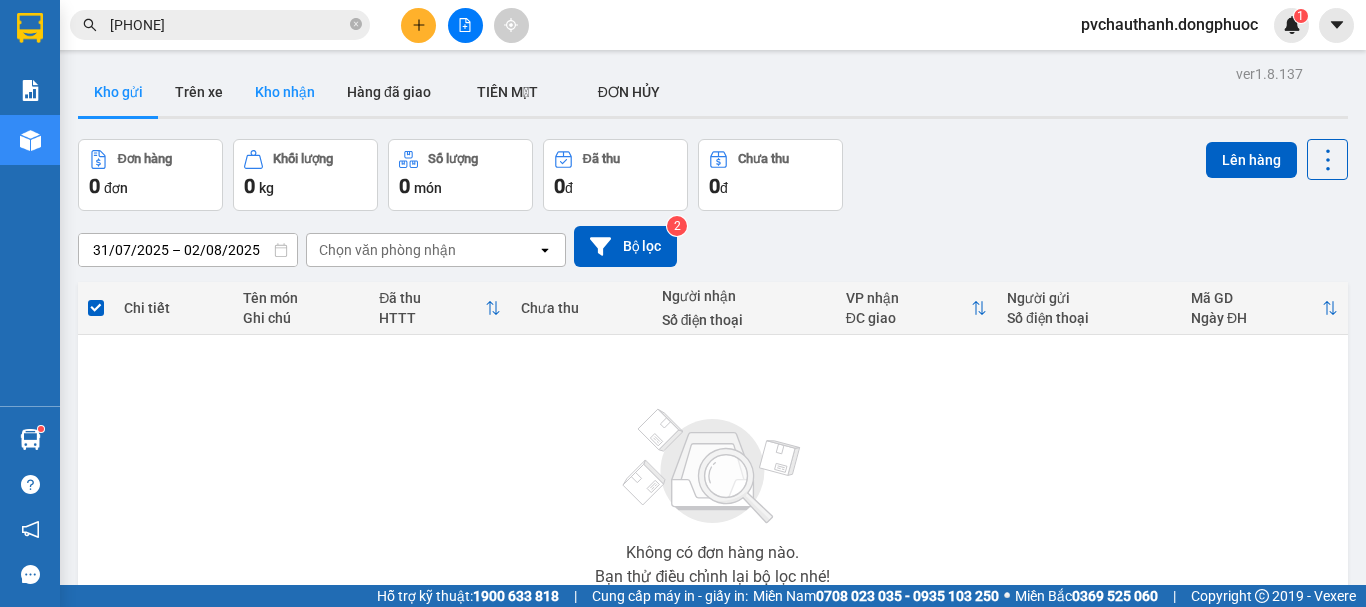 click on "Kho nhận" at bounding box center (285, 92) 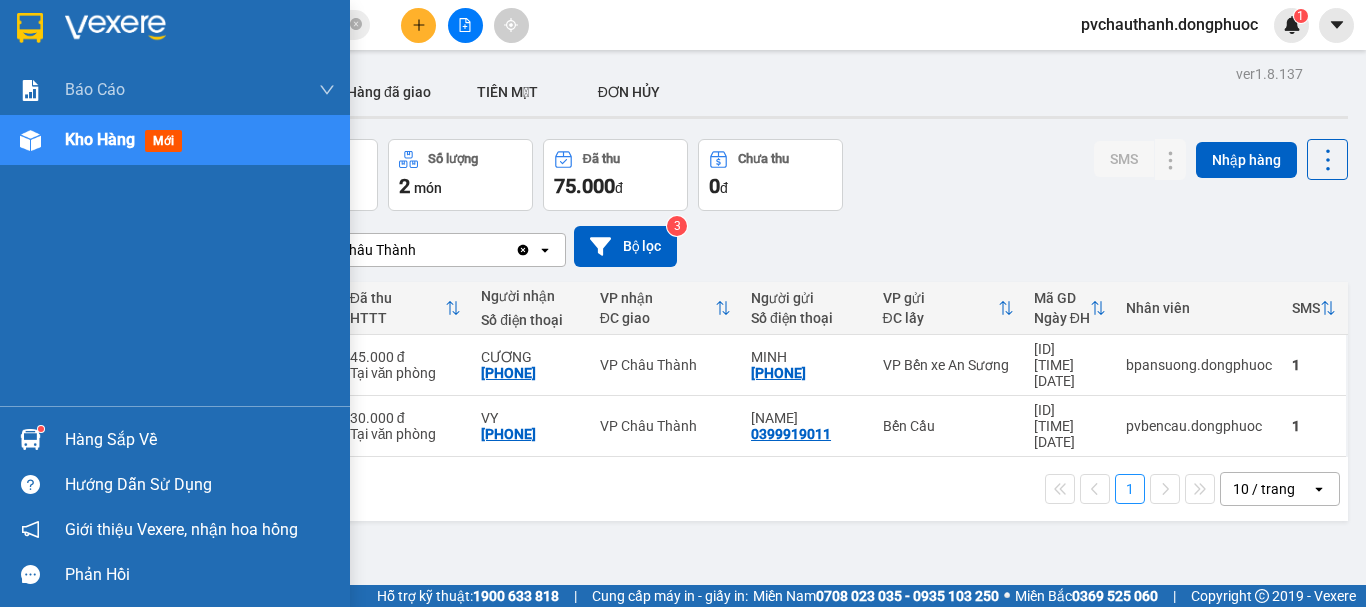 click on "Hàng sắp về" at bounding box center (200, 440) 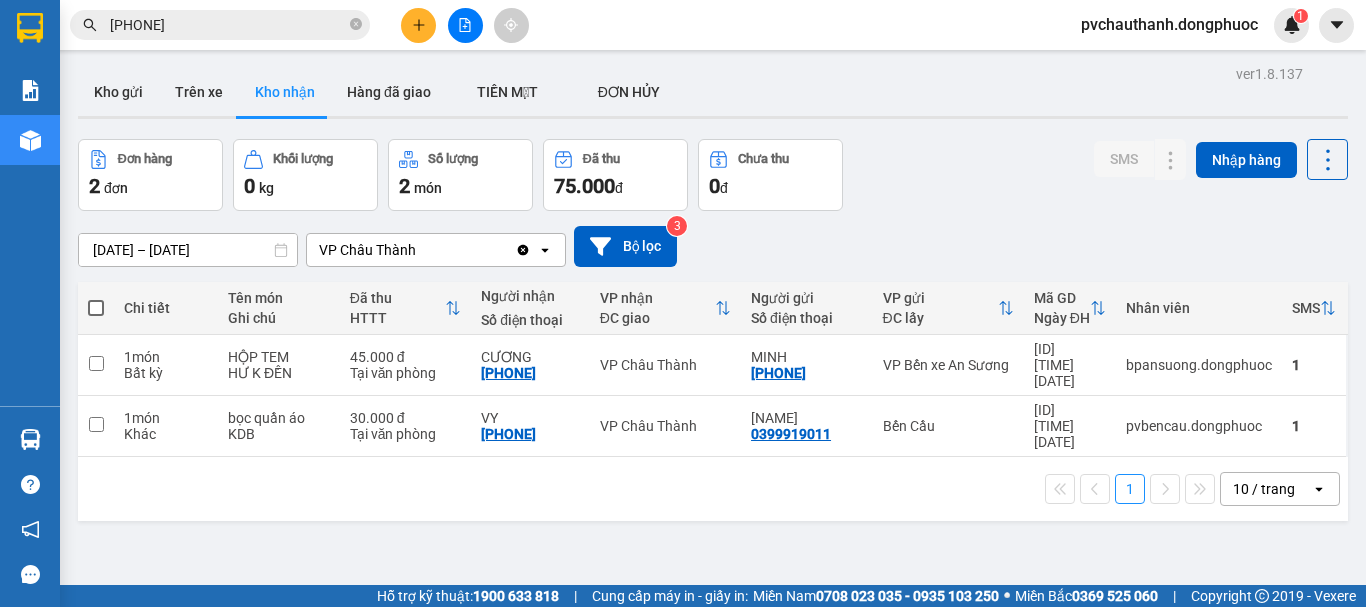 click on "VPAS0108250080 [TIME] - [DATE] VP [NUMBER]-[DATE] [NAME] SL: 1 [PRICE] [PHONE] [NAME] VP [PHONE] [NAME] VP [ADDRESS] [ID] [TIME] - [DATE] [NAME] SL: 1 [PRICE] [PHONE] [NAME] BP.[CITY] [PHONE] [NAME] VP [ADDRESS] [ID] [PHONE] [NAME] VP [ADDRESS] 1 [PHONE] pvchauthanh.dongphuoc 1     Mẫu 1: Mẫu 2:     ver 1.8.137 TIỀN MẶT  ĐƠN HỦY 2" at bounding box center [683, 303] 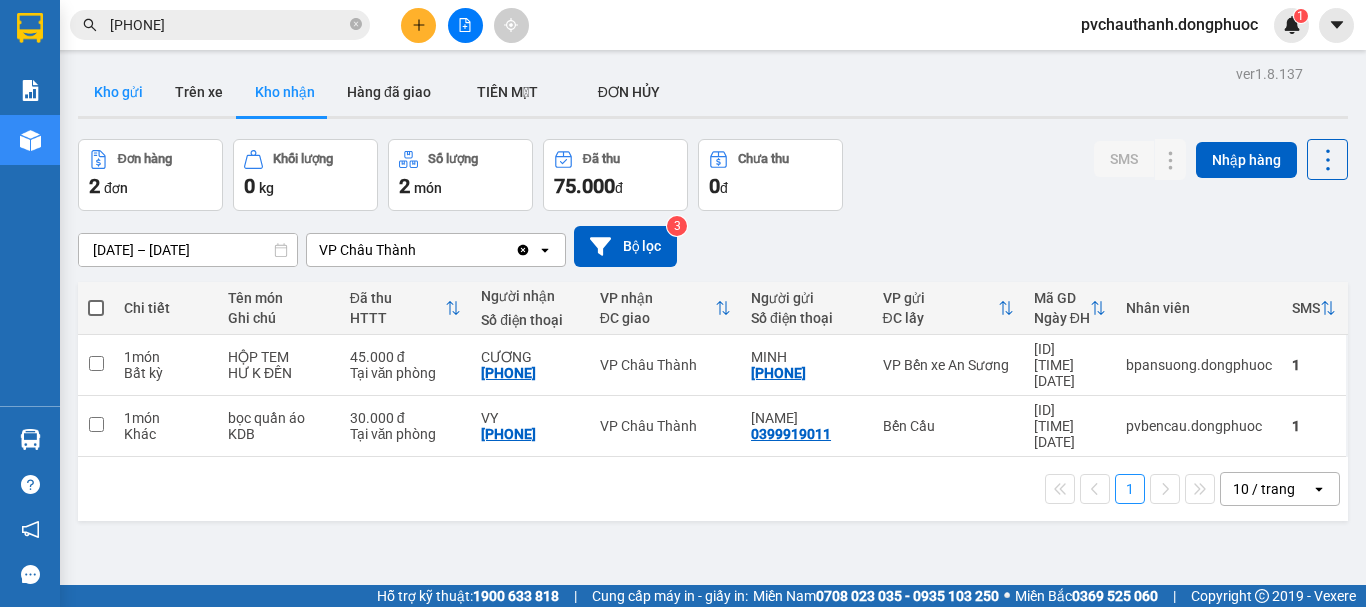 click on "Kho gửi" at bounding box center [118, 92] 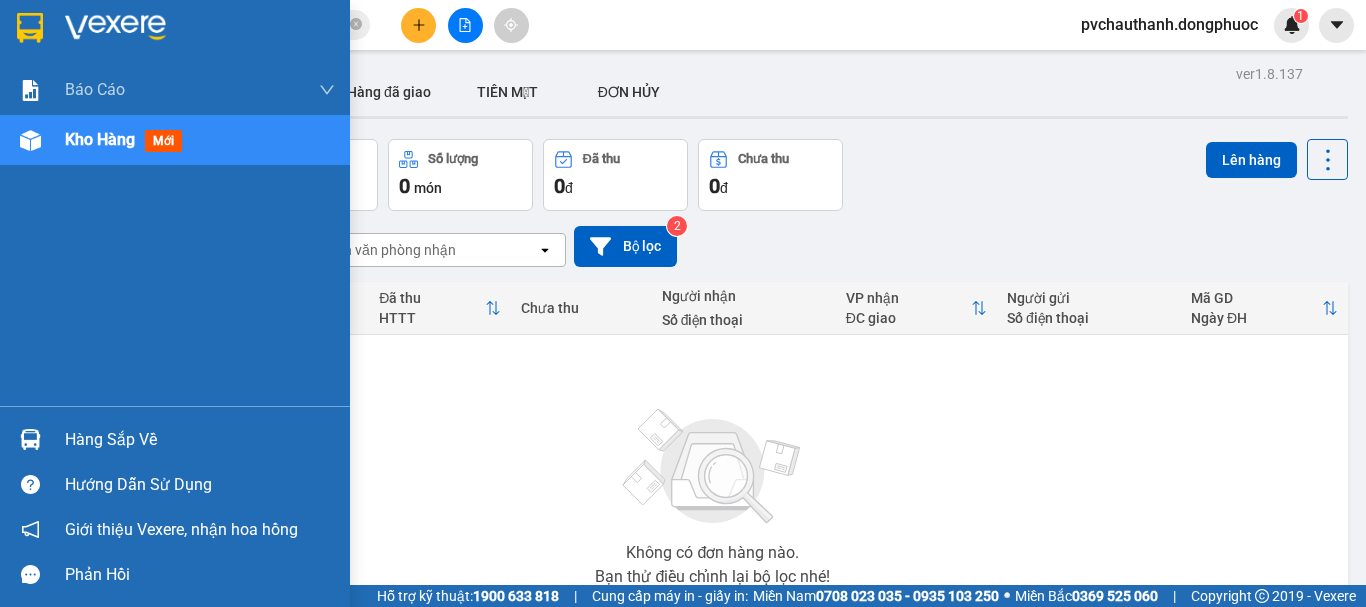 click on "Hàng sắp về" at bounding box center (200, 440) 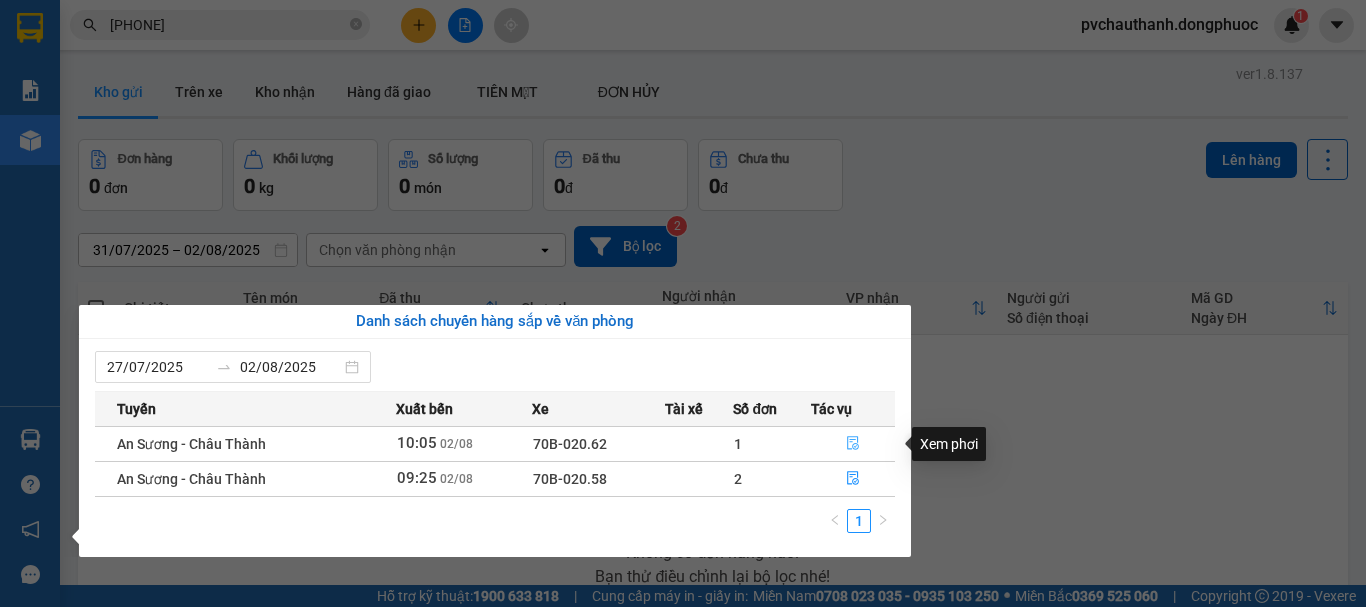 click 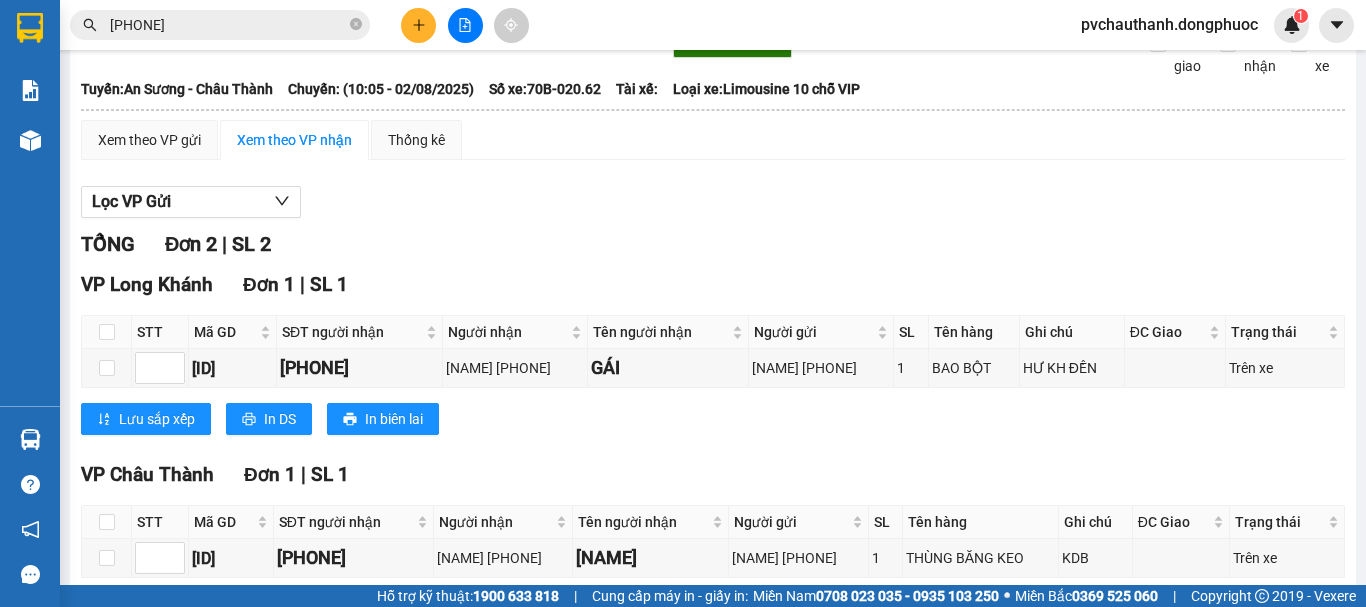 scroll, scrollTop: 199, scrollLeft: 0, axis: vertical 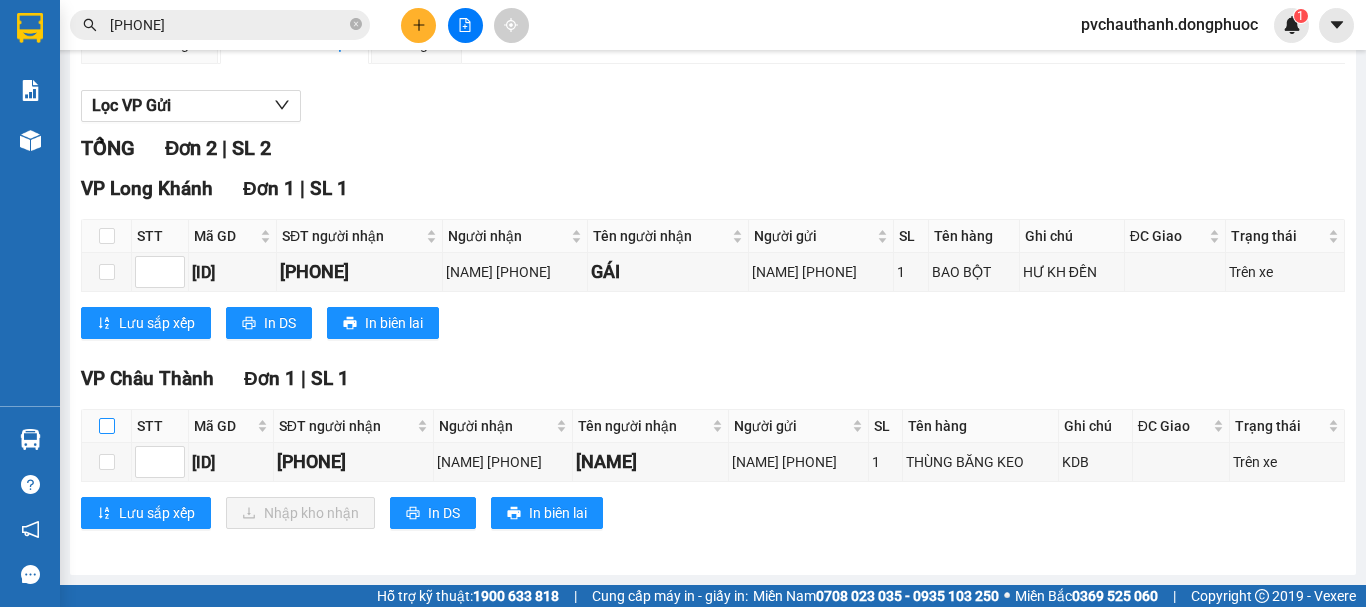 click at bounding box center [107, 426] 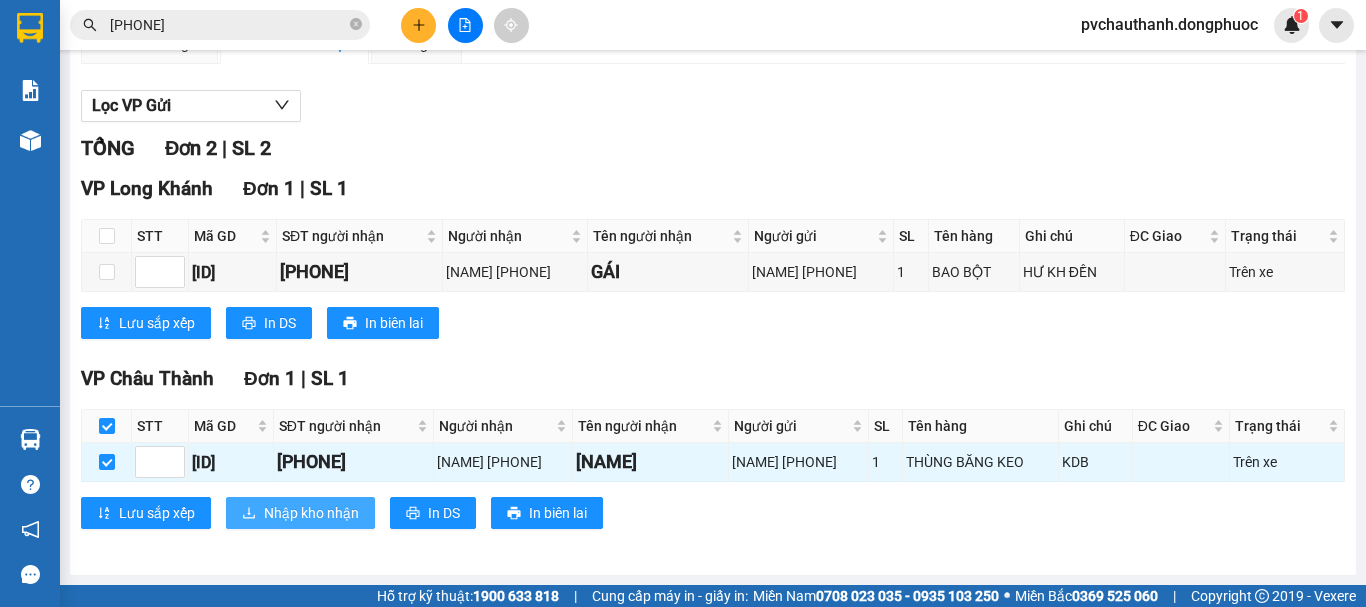 click on "Nhập kho nhận" at bounding box center [311, 513] 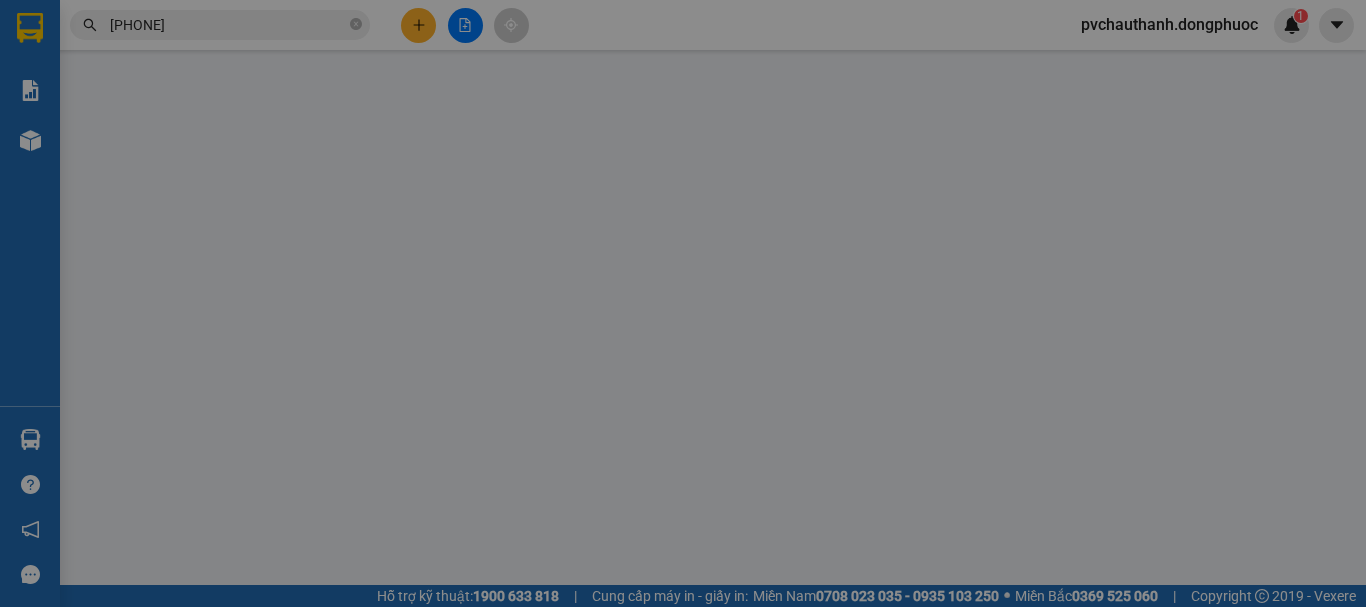 scroll, scrollTop: 0, scrollLeft: 0, axis: both 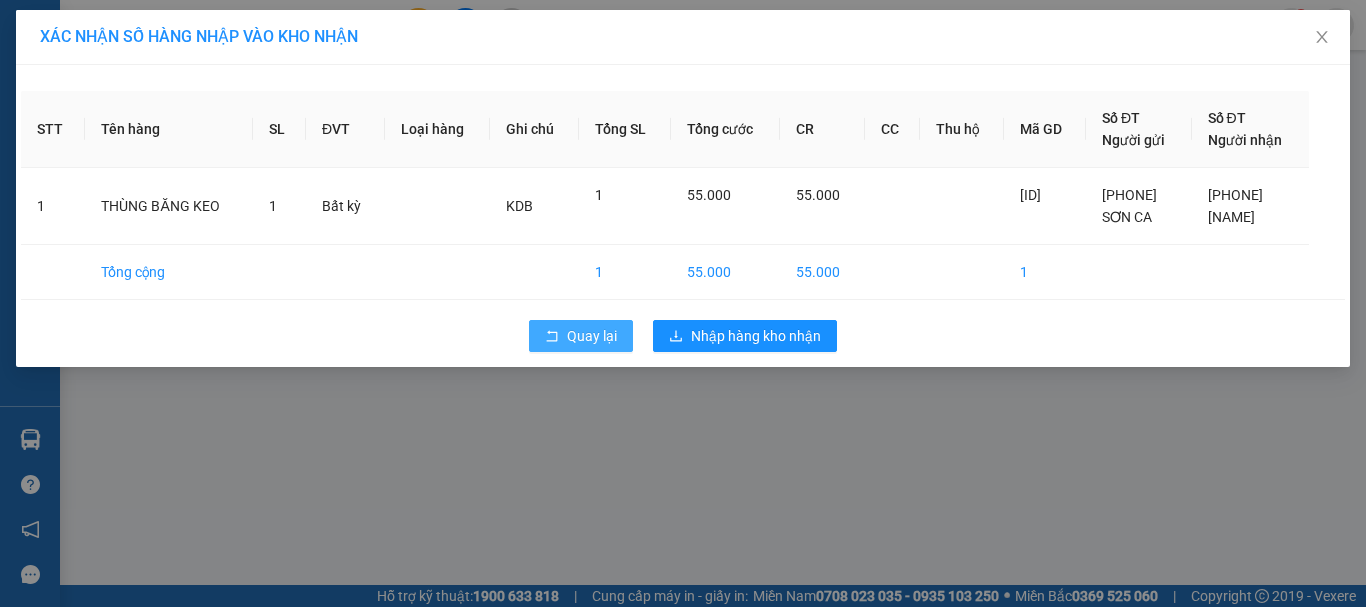 click on "Quay lại" at bounding box center (592, 336) 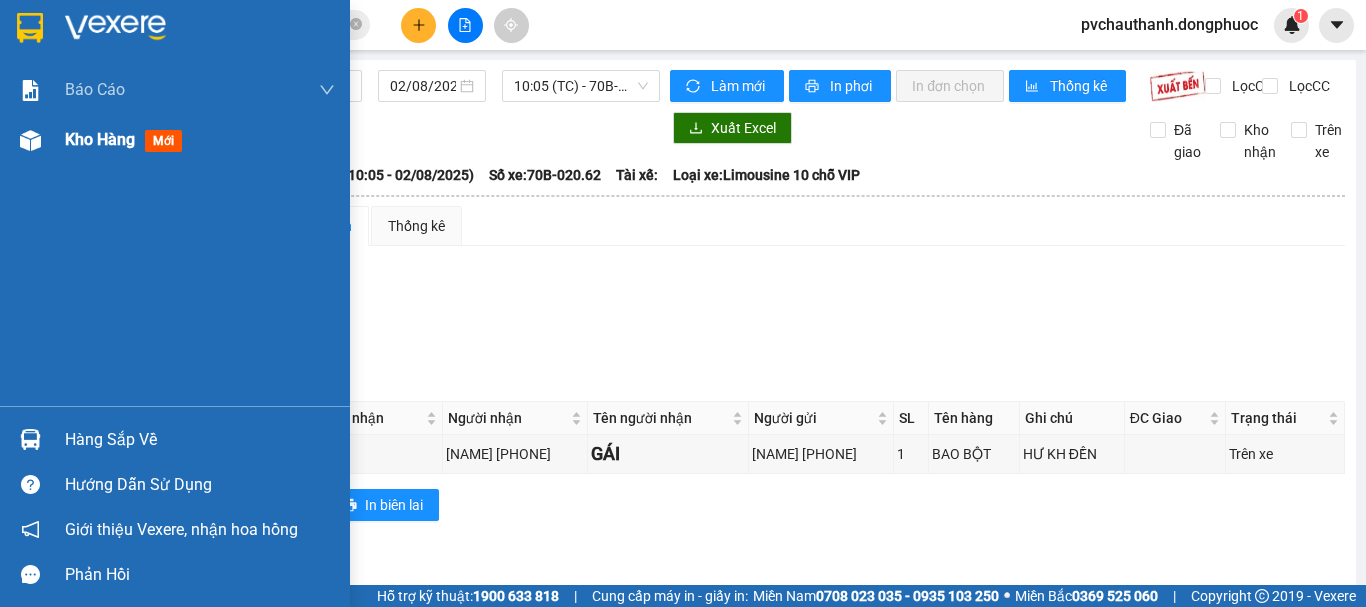 click on "Kho hàng" at bounding box center [100, 139] 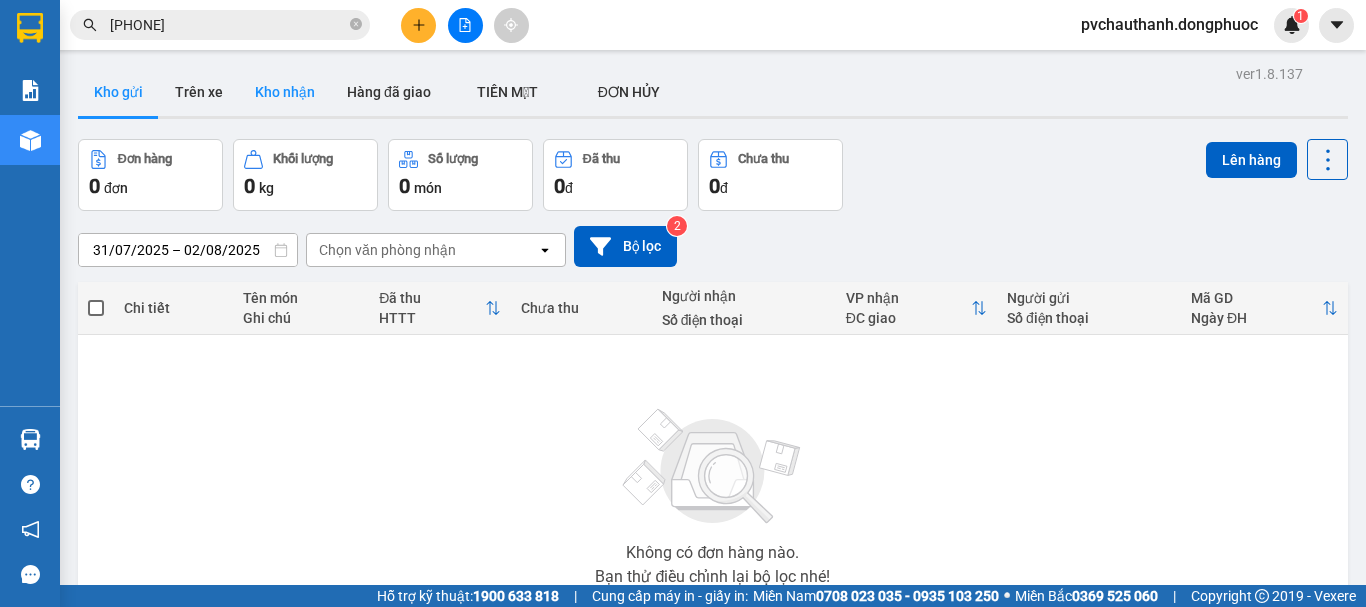 click on "Kho nhận" at bounding box center [285, 92] 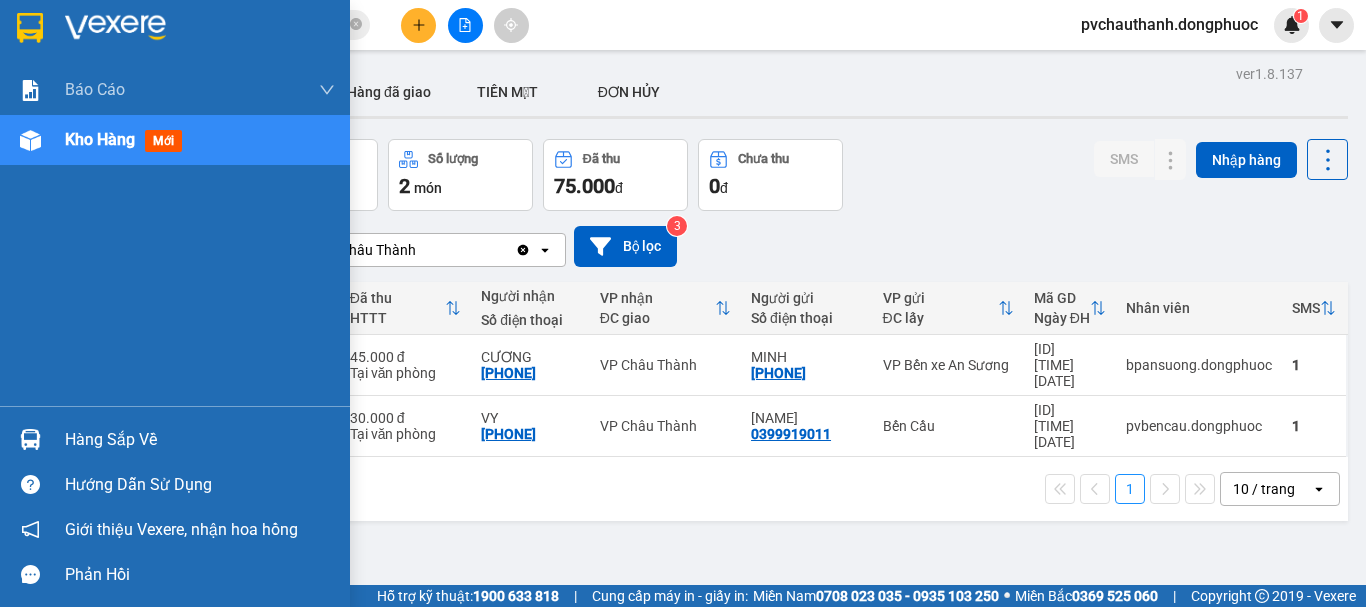 click on "Hàng sắp về" at bounding box center (200, 440) 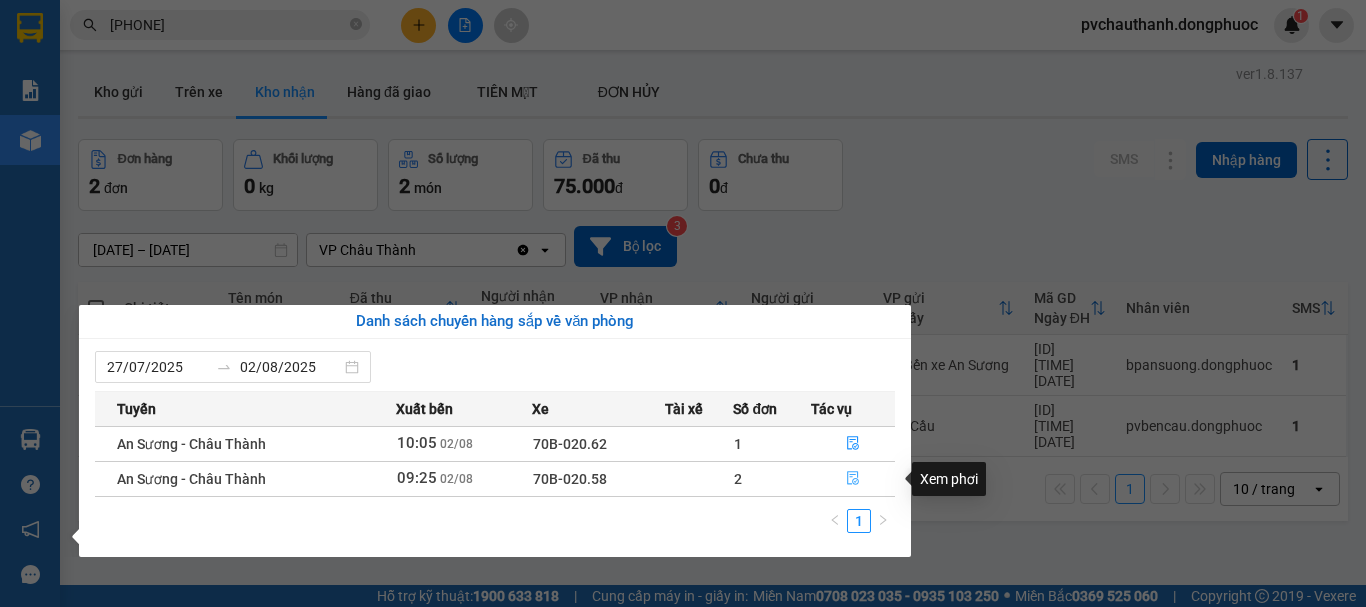 click 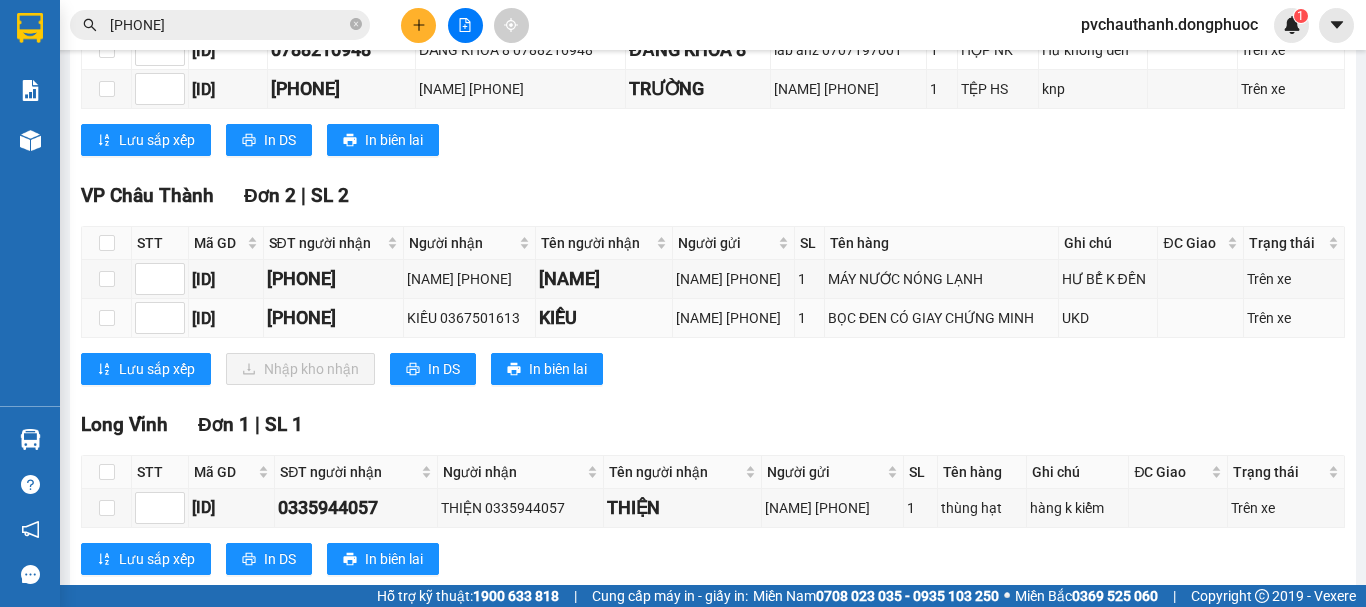 scroll, scrollTop: 442, scrollLeft: 0, axis: vertical 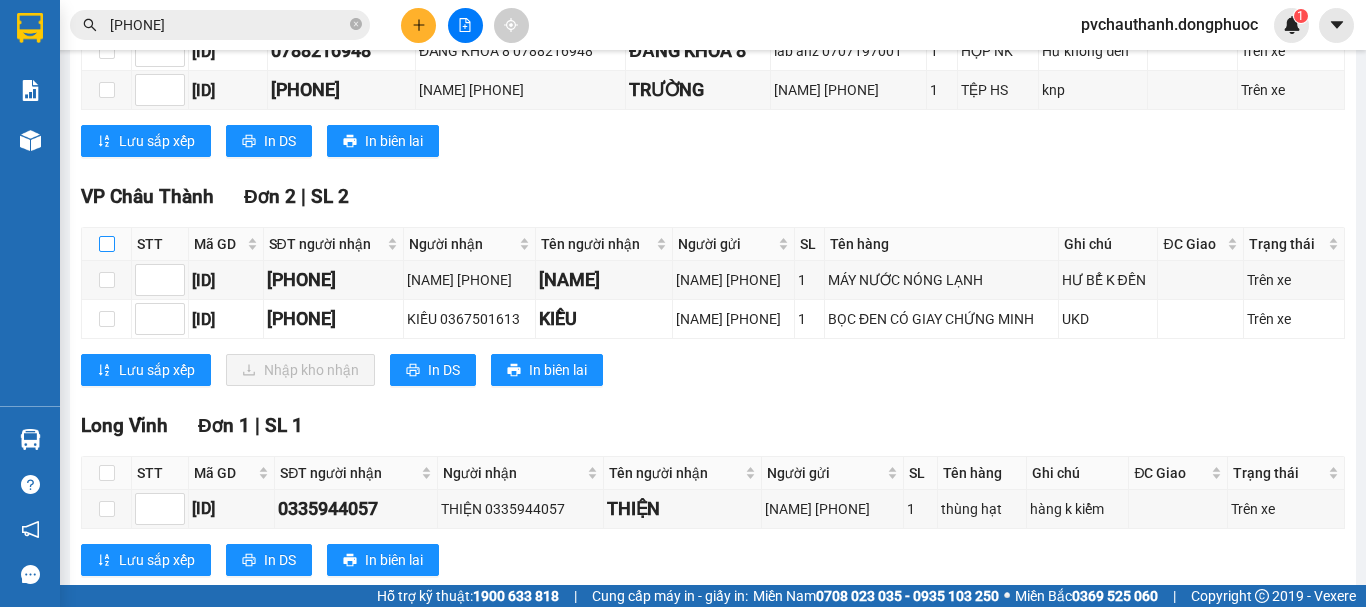 click at bounding box center (107, 244) 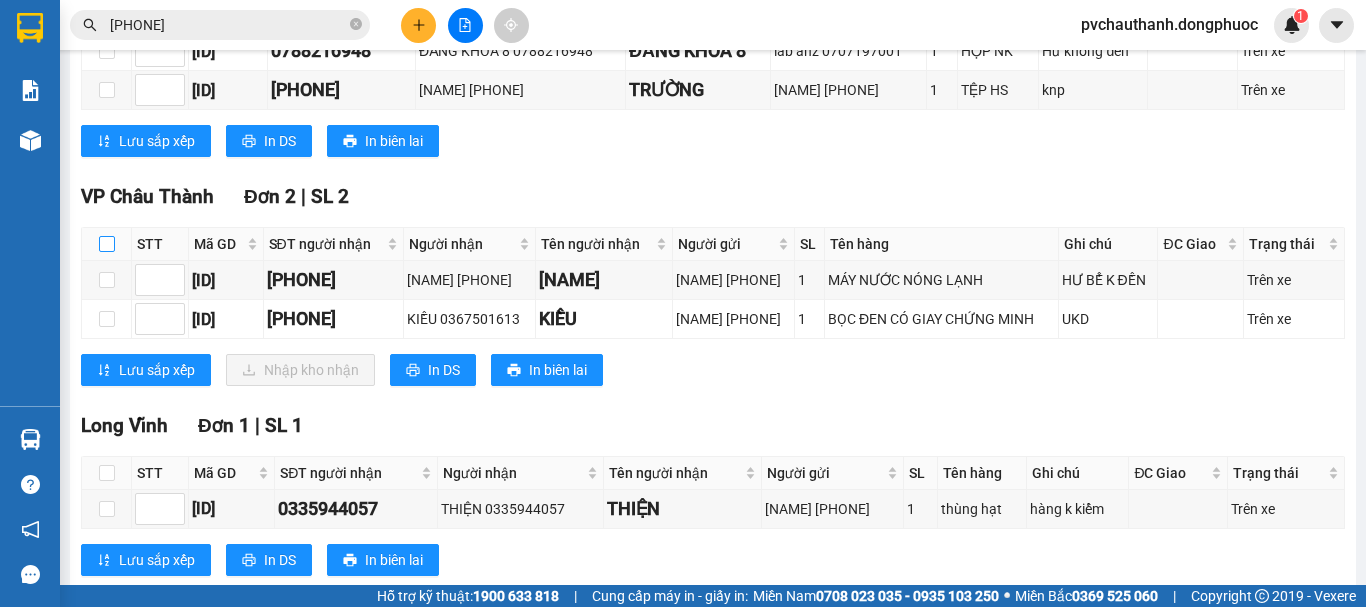 checkbox on "true" 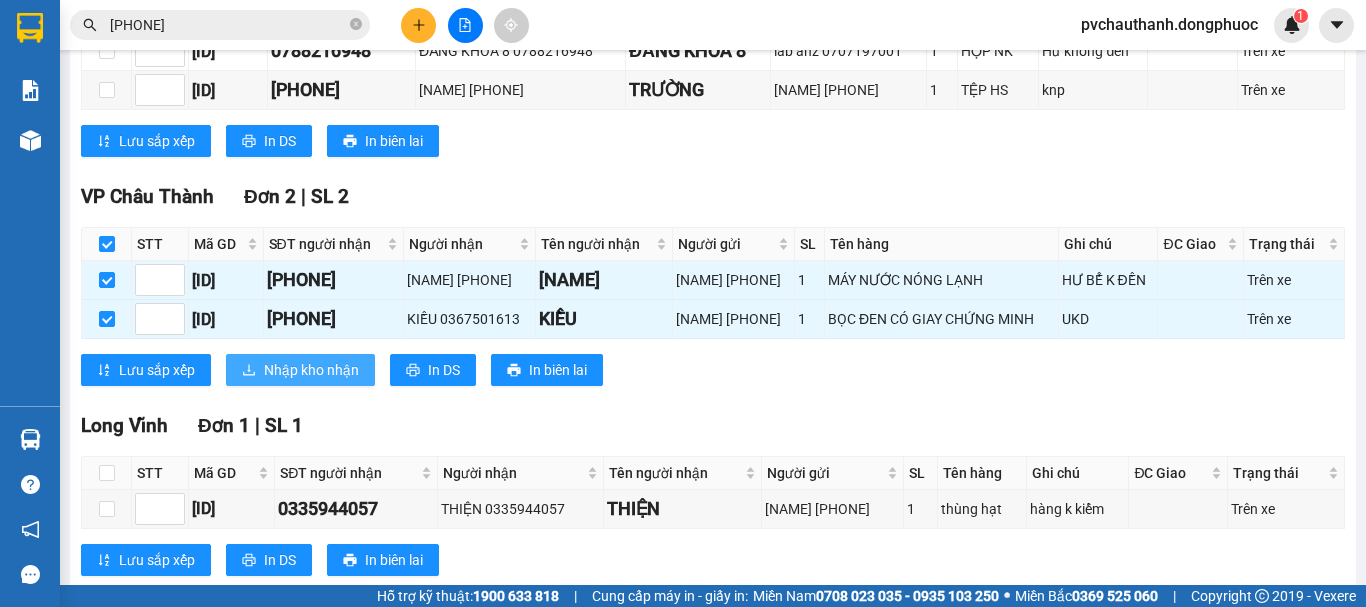 click 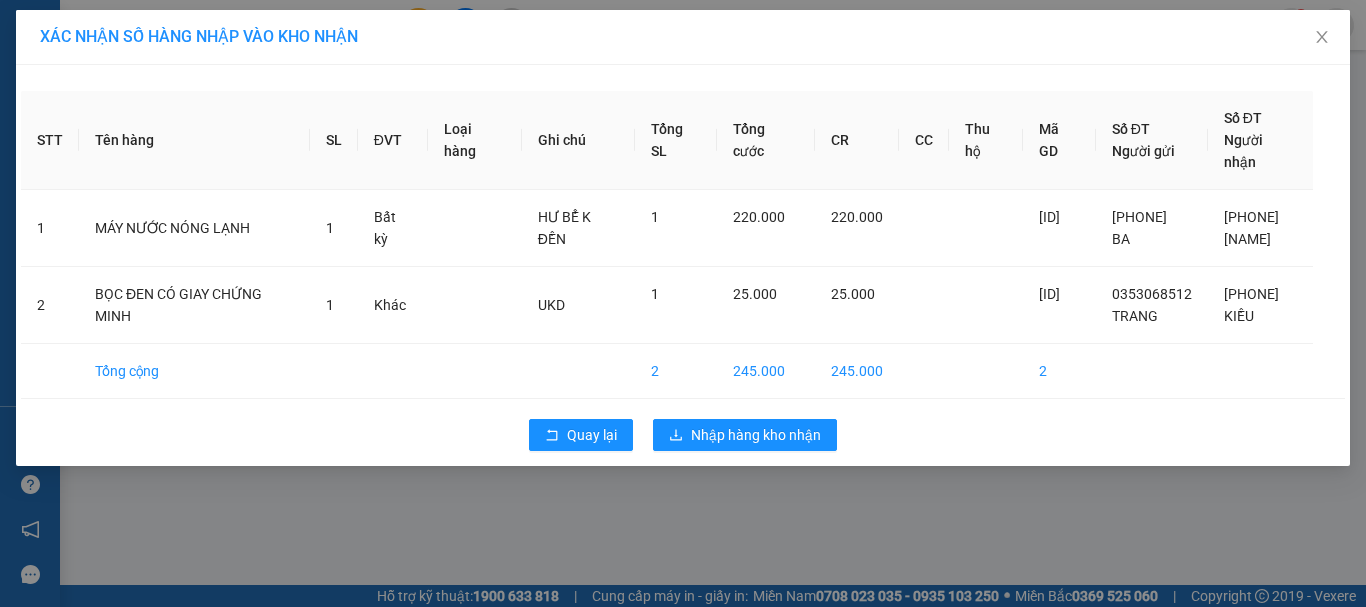 scroll, scrollTop: 0, scrollLeft: 0, axis: both 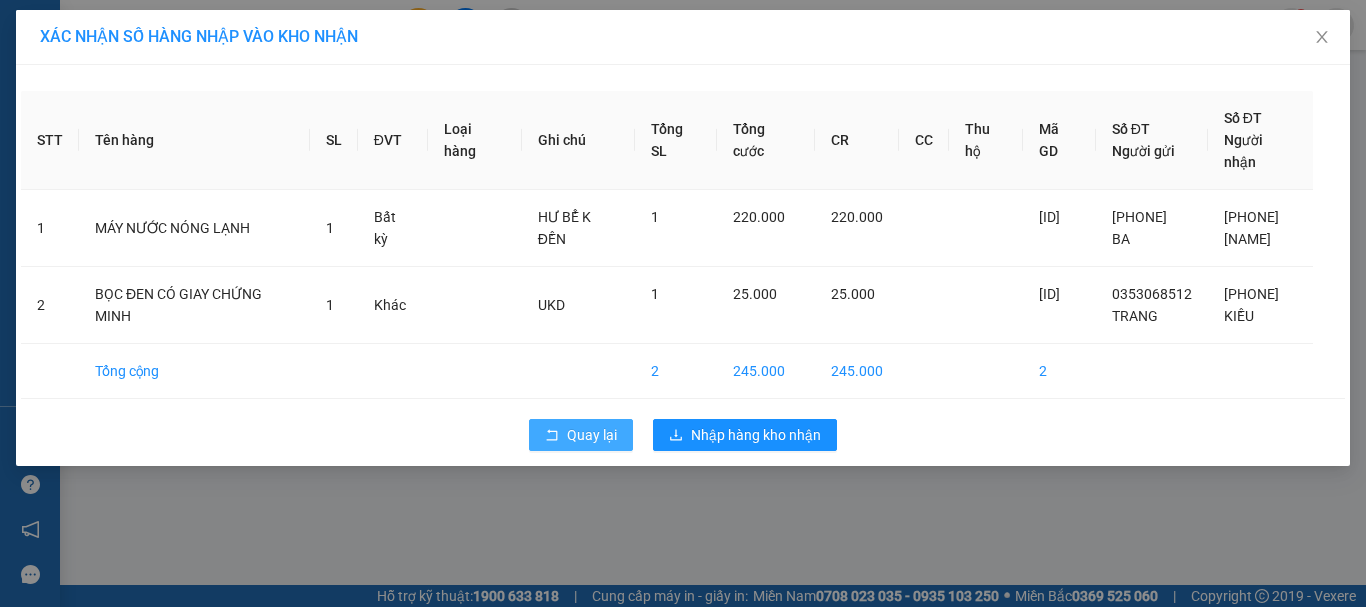 click on "Quay lại" at bounding box center [592, 435] 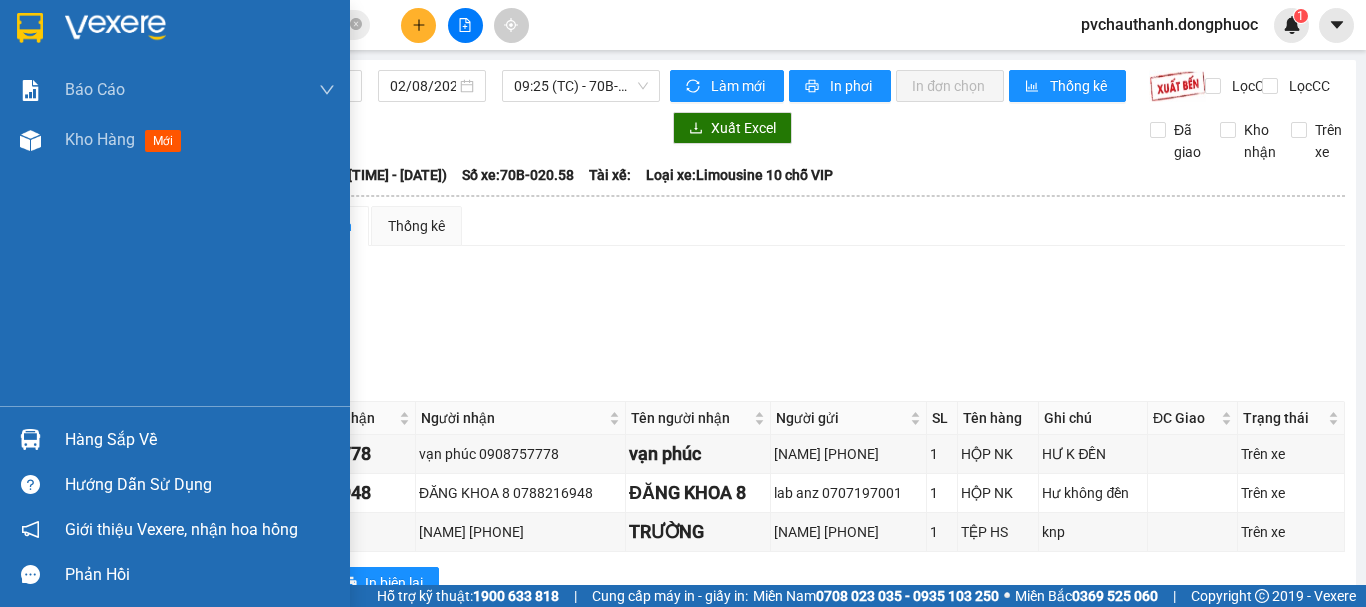 click on "Hàng sắp về" at bounding box center [200, 440] 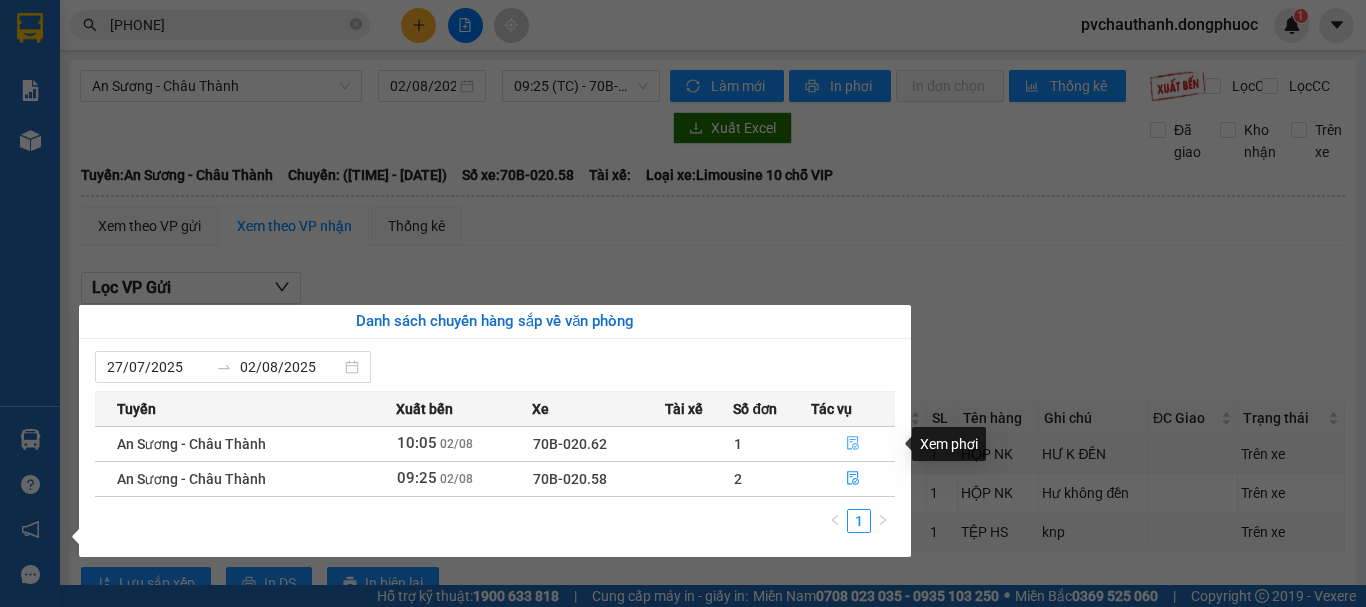 click at bounding box center (853, 444) 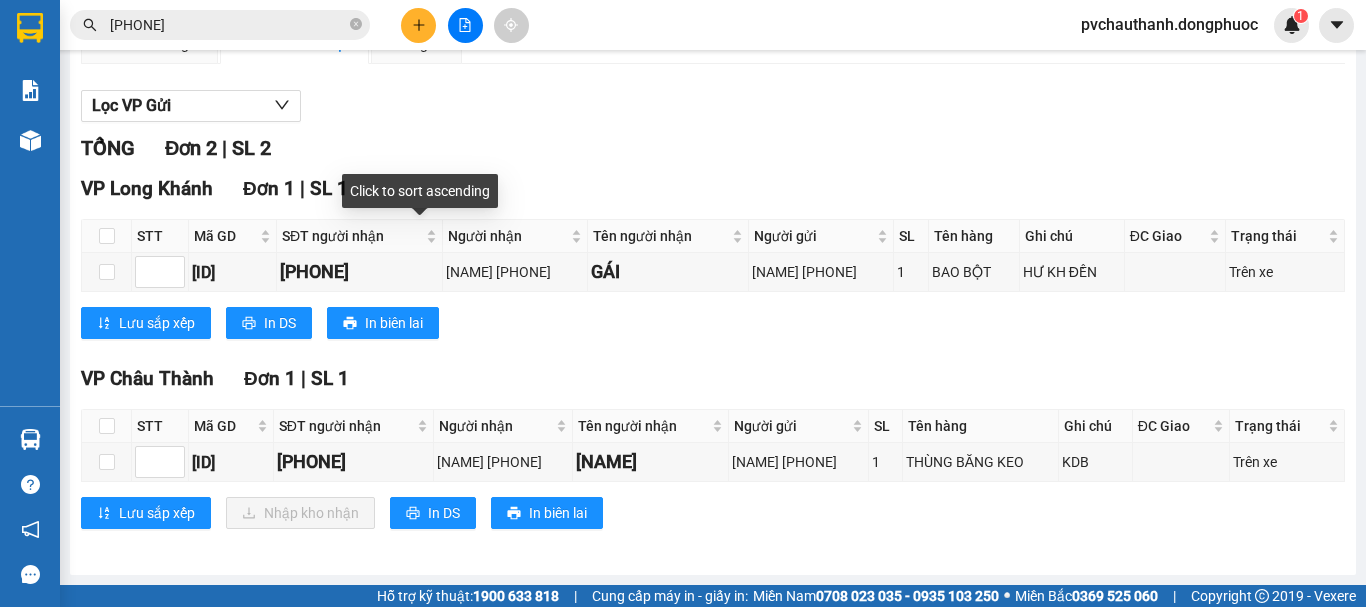scroll, scrollTop: 199, scrollLeft: 0, axis: vertical 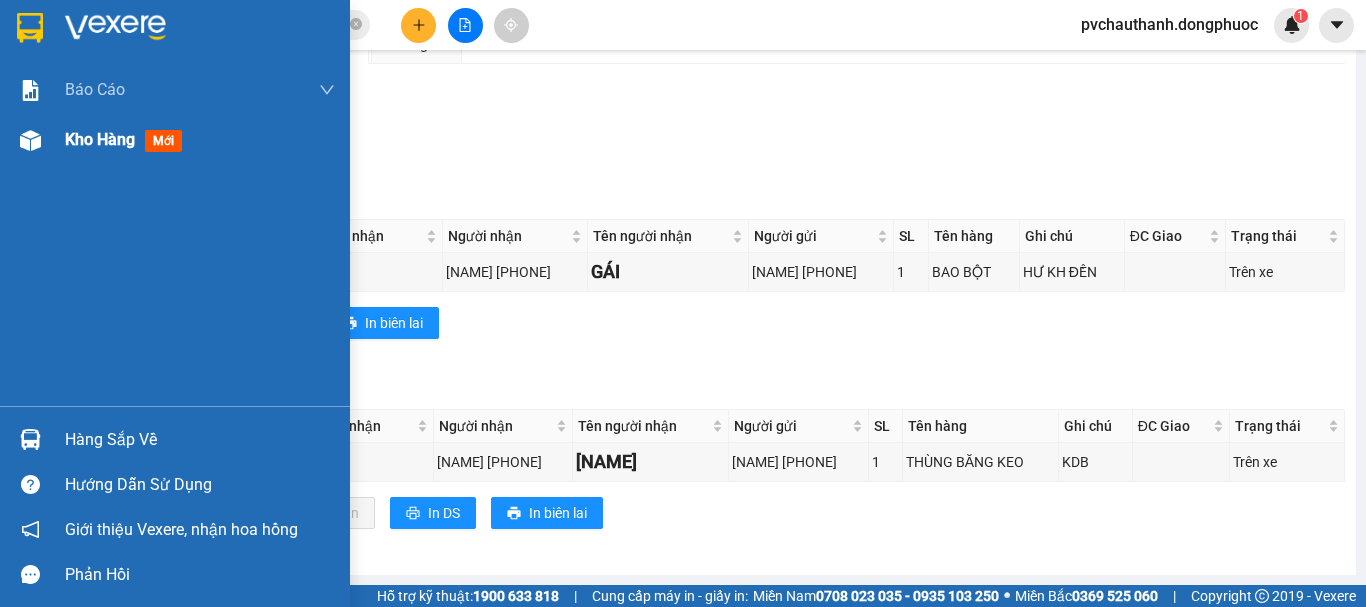click on "Kho hàng" at bounding box center [100, 139] 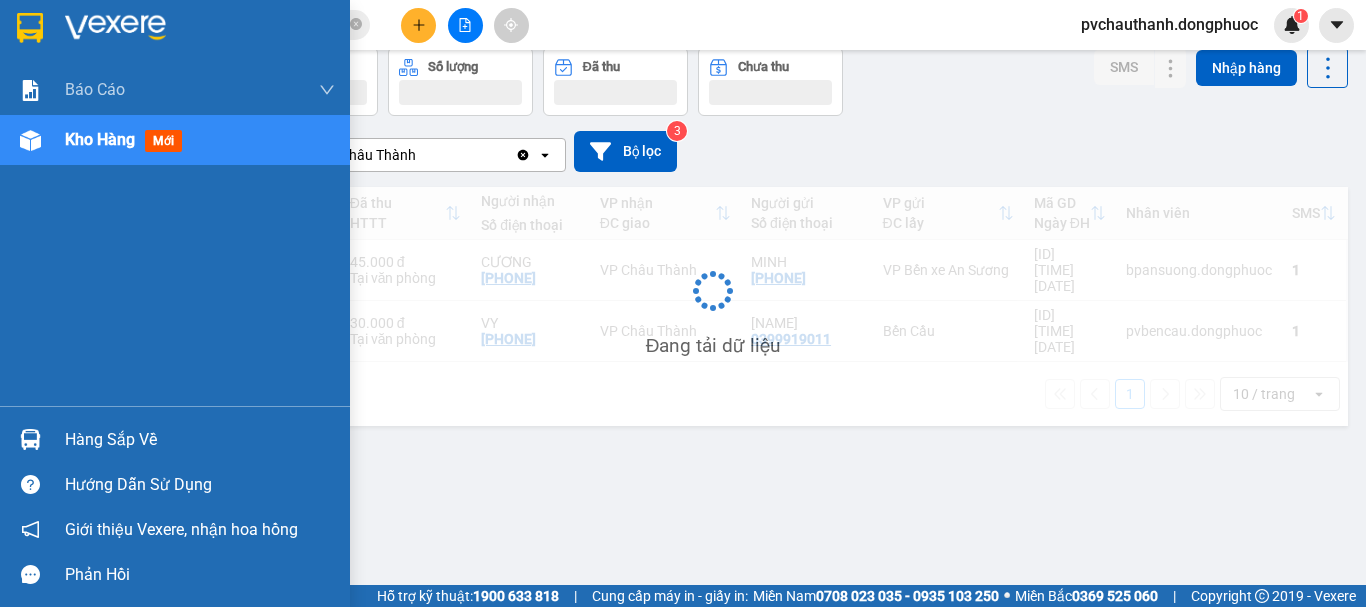scroll, scrollTop: 92, scrollLeft: 0, axis: vertical 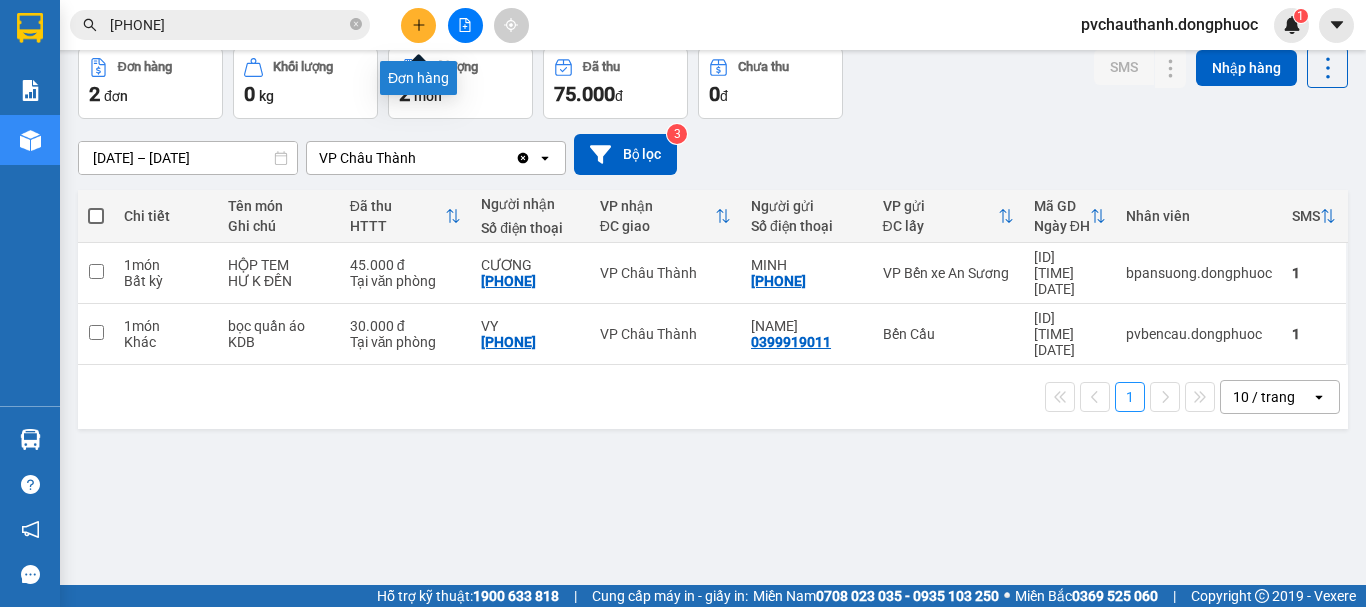 click 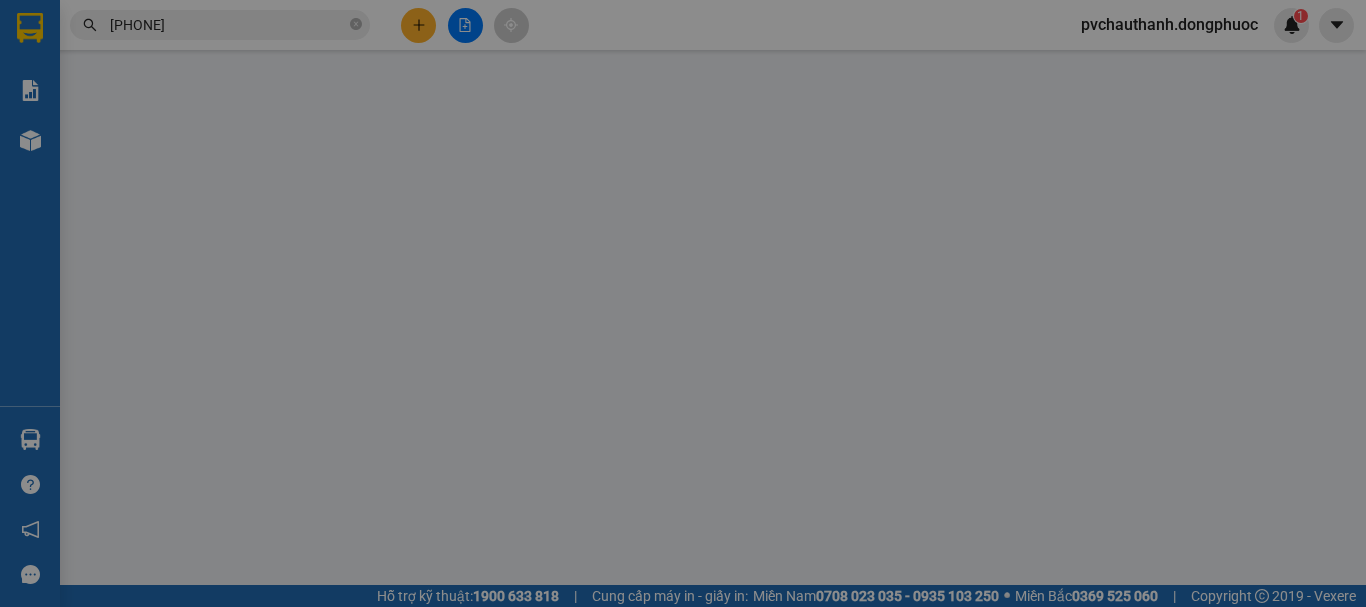 scroll, scrollTop: 0, scrollLeft: 0, axis: both 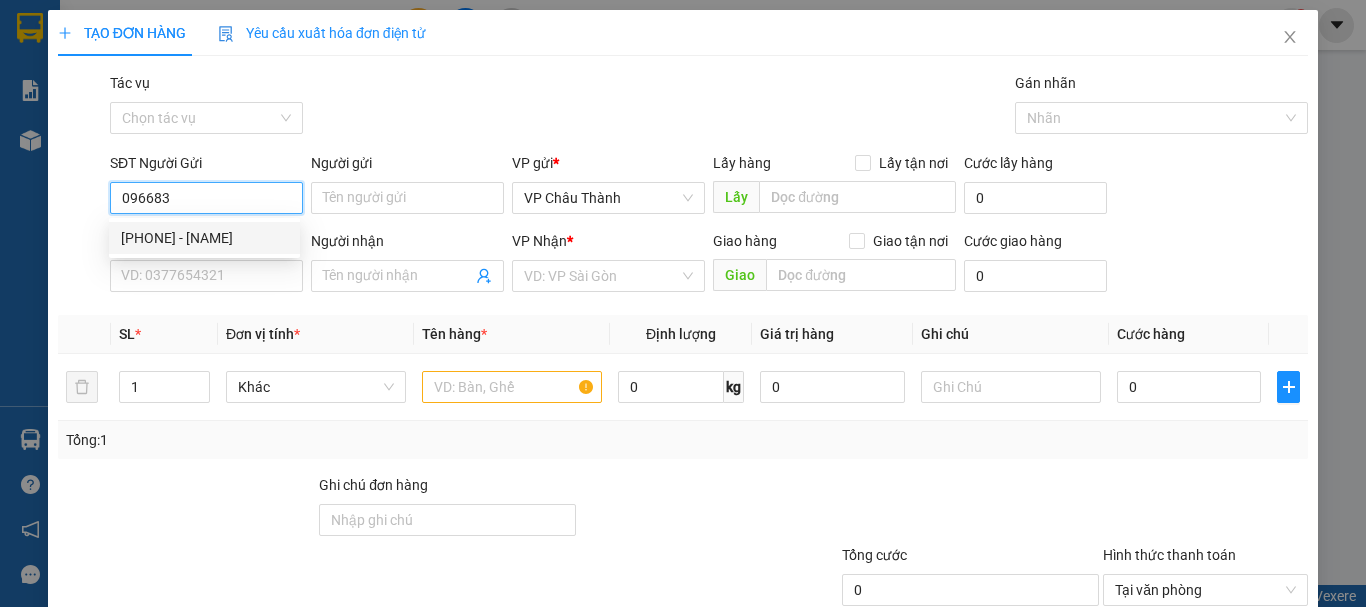 click on "[PHONE] - [NAME]" at bounding box center (204, 238) 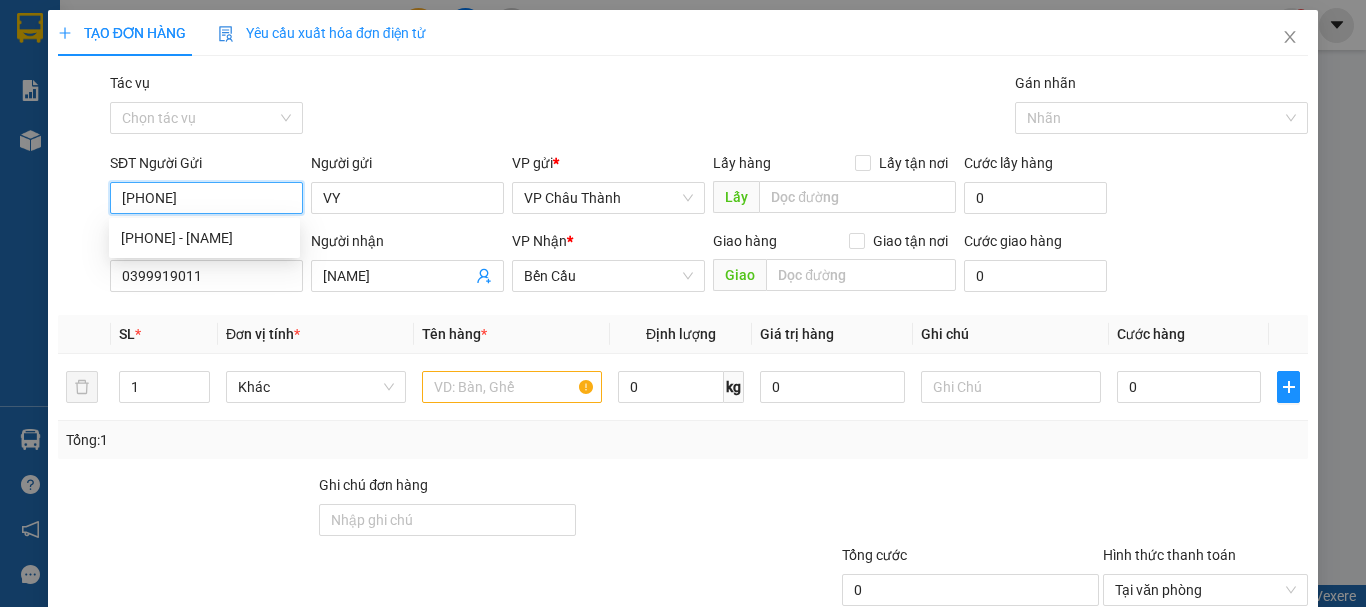type on "25.000" 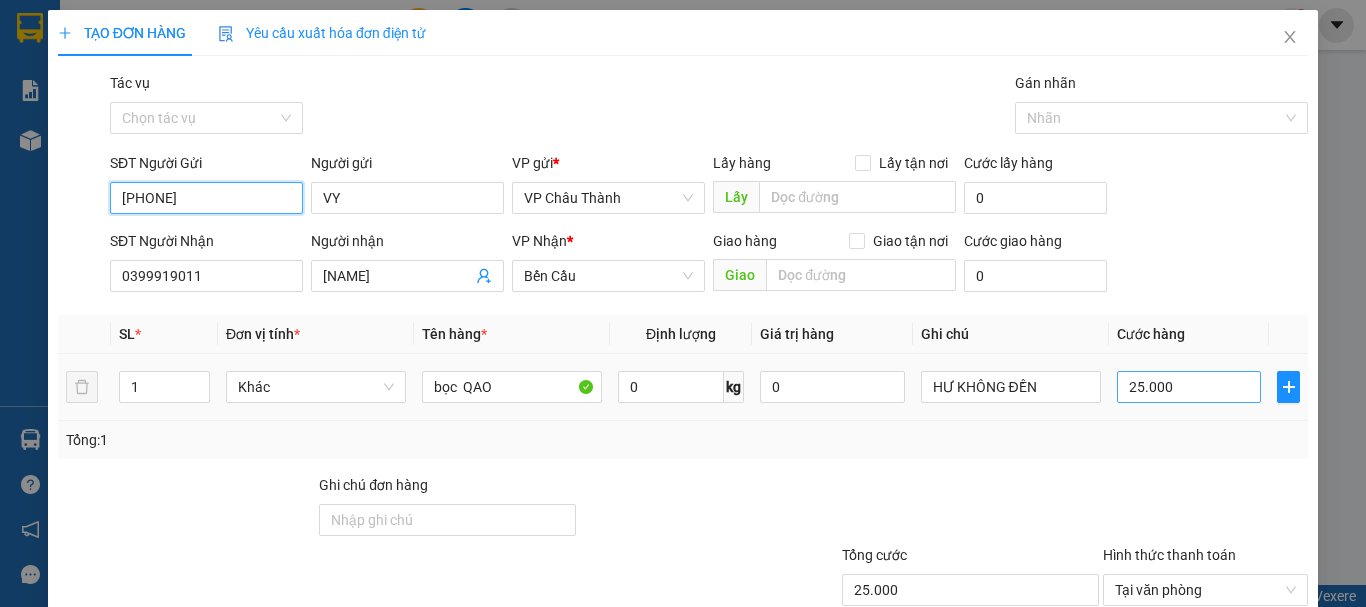 type on "[PHONE]" 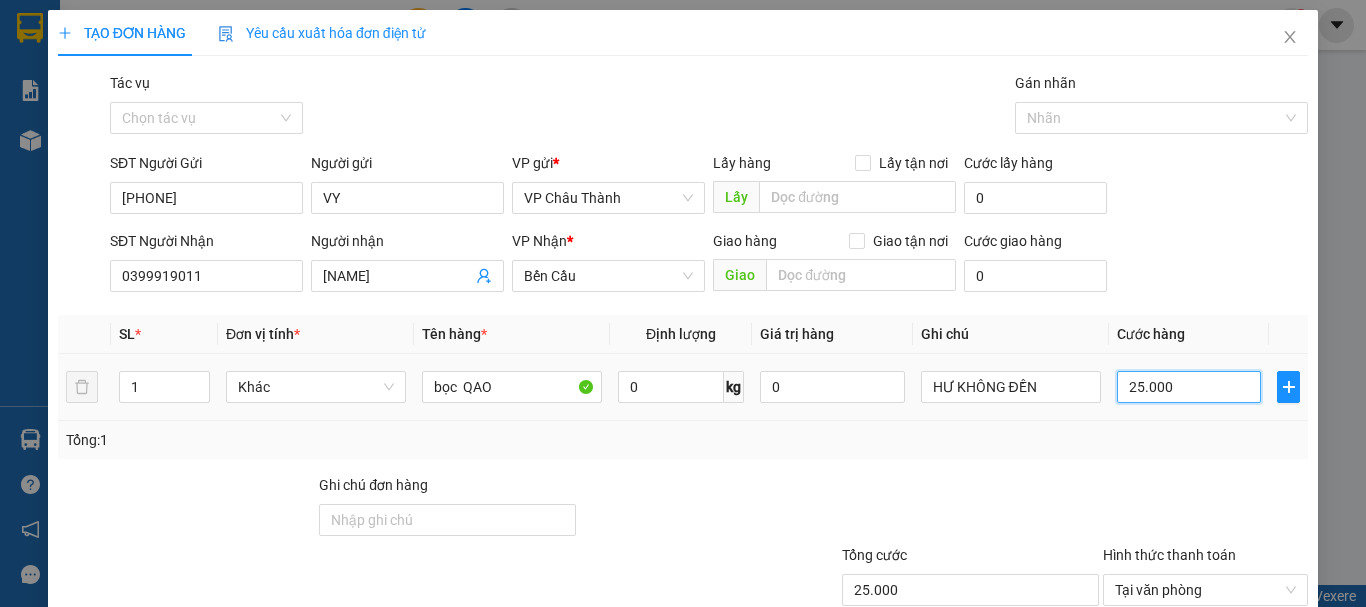 click on "25.000" at bounding box center [1189, 387] 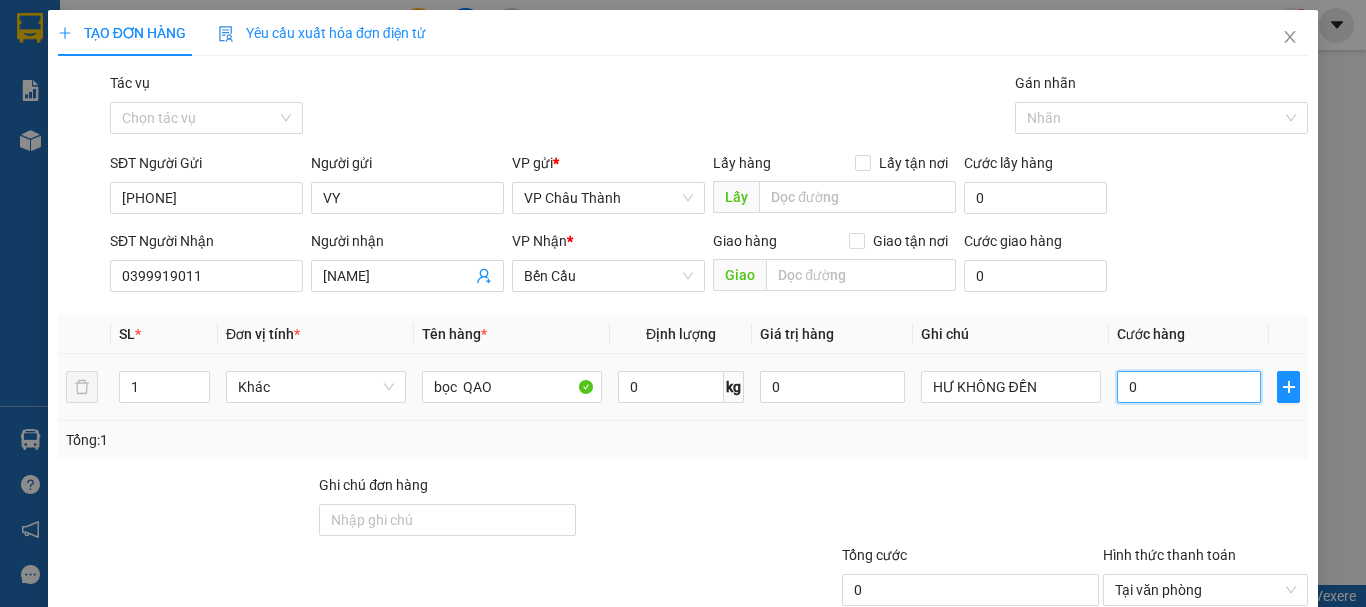 type on "3" 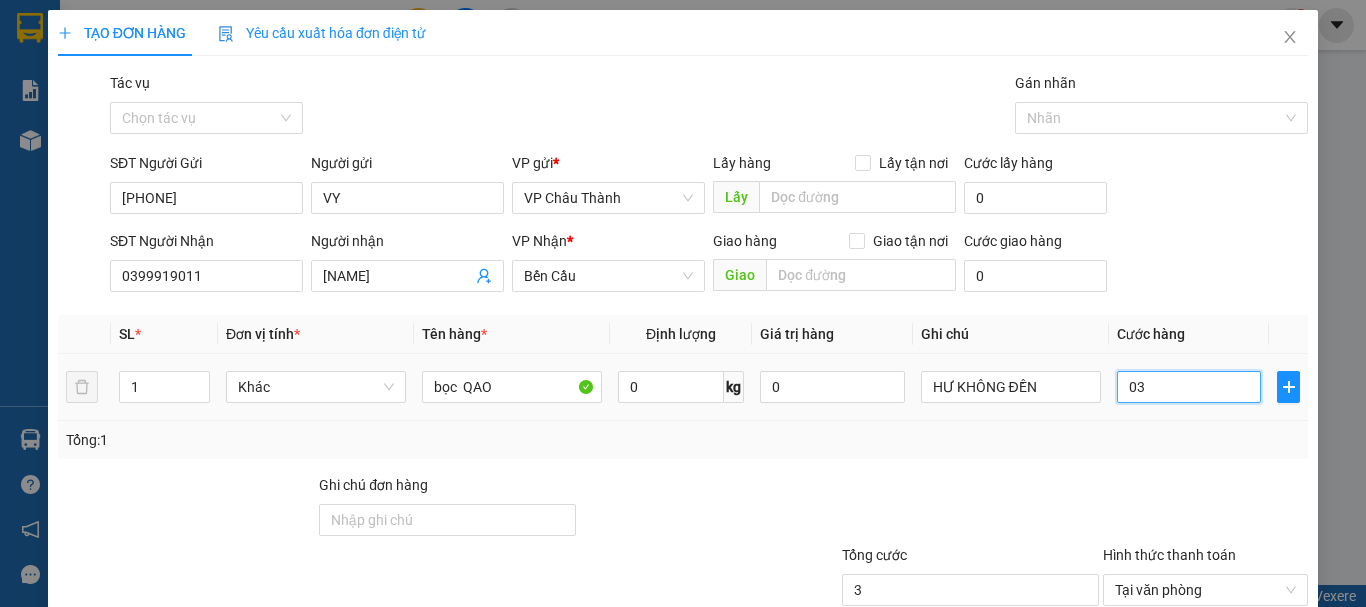 type on "30" 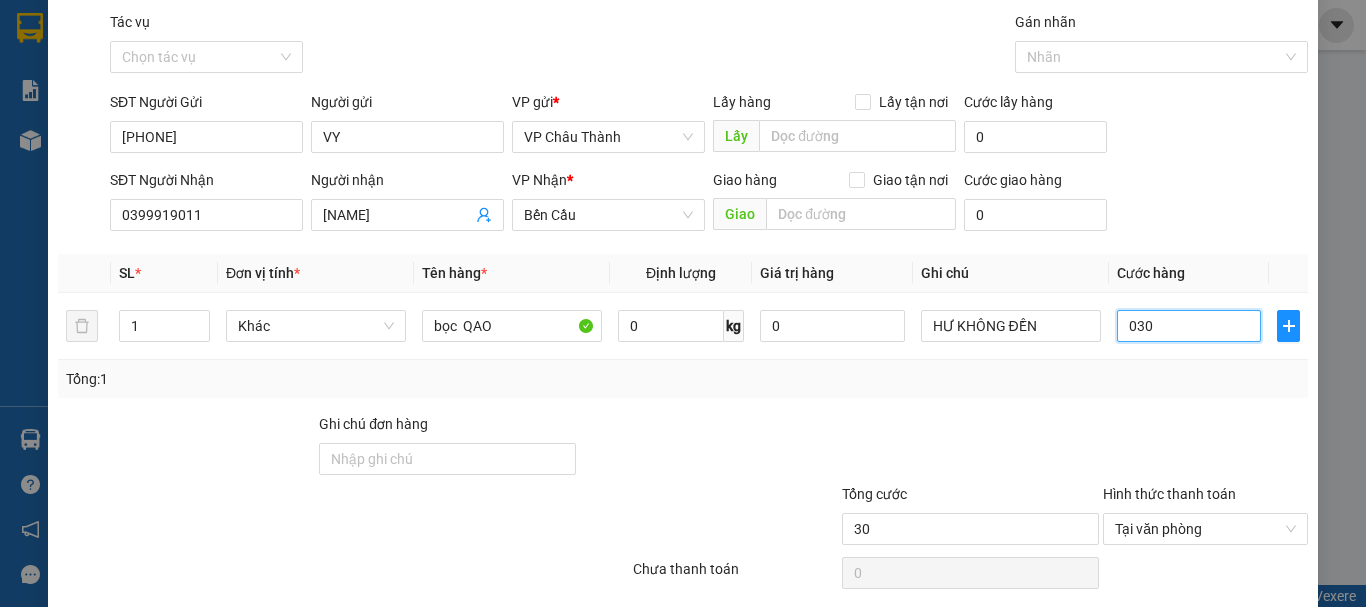 scroll, scrollTop: 133, scrollLeft: 0, axis: vertical 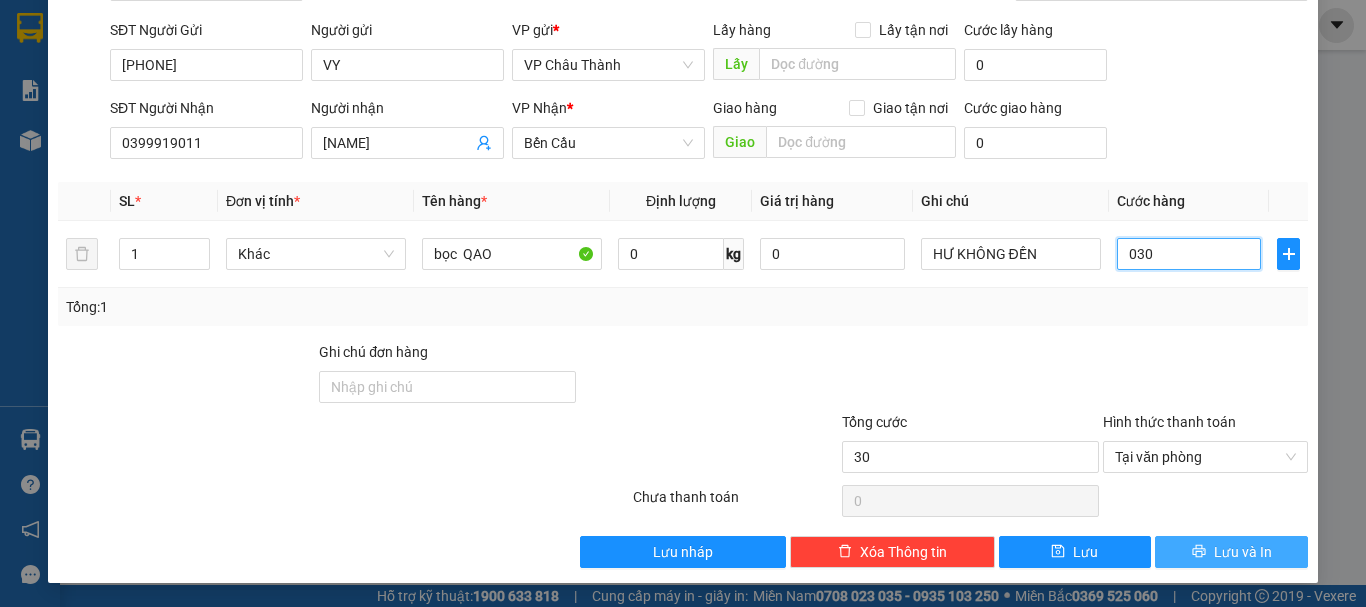 type on "030" 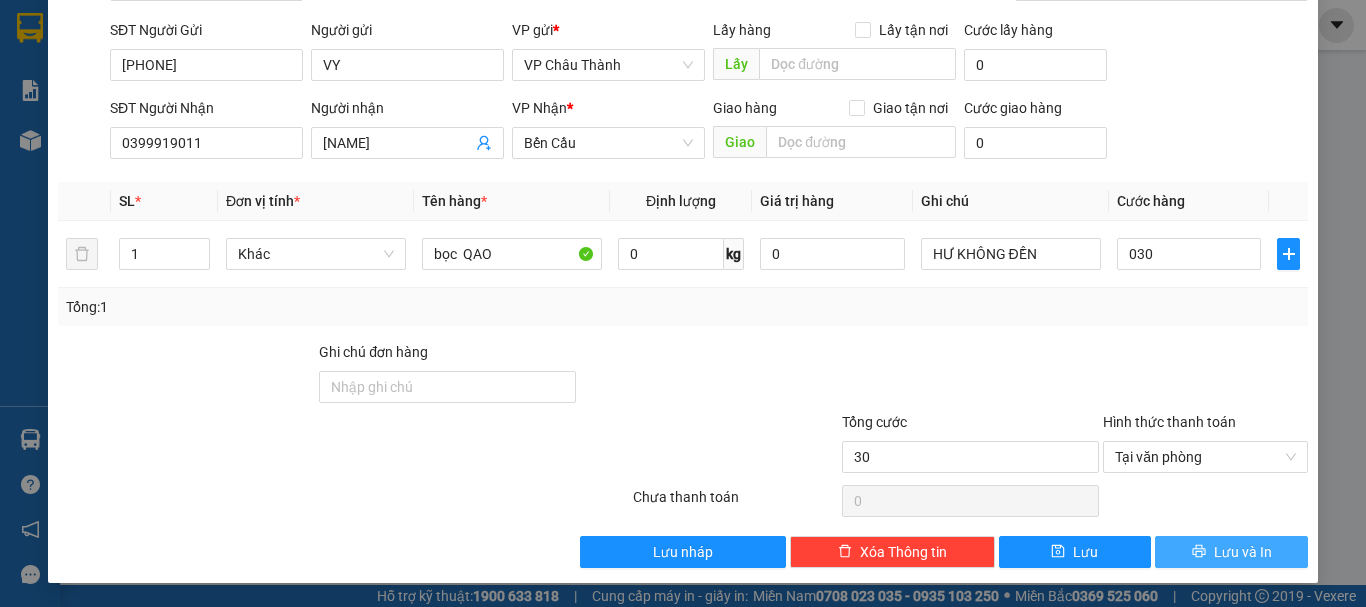type on "30.000" 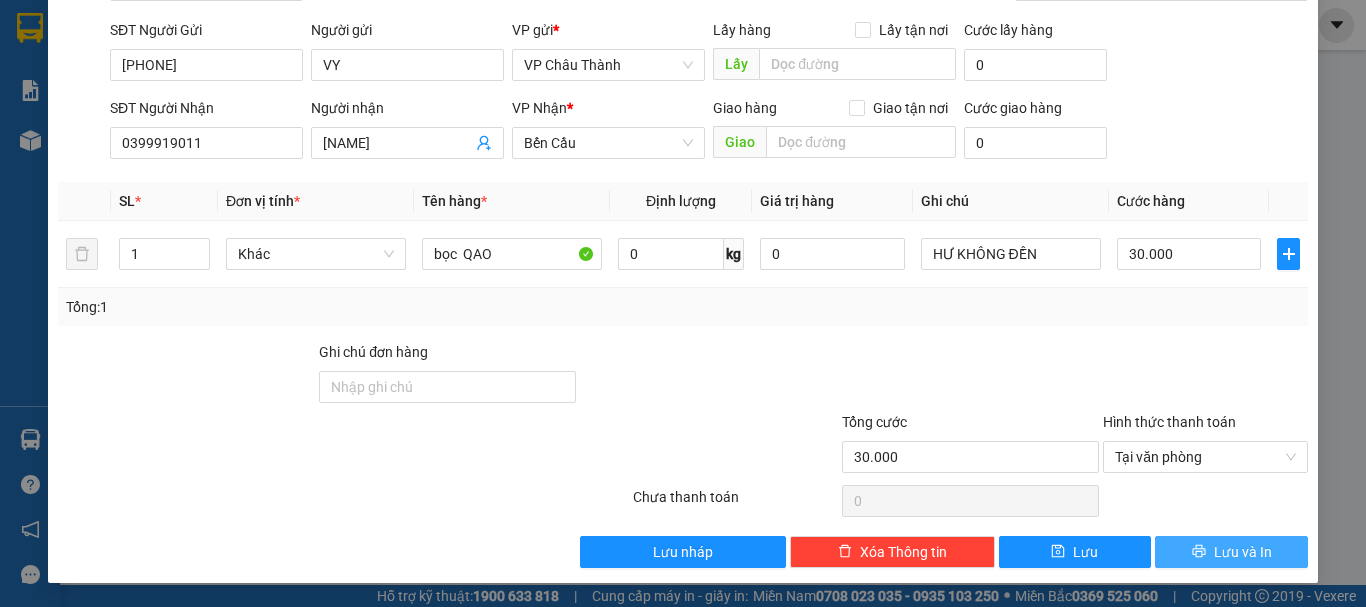 click on "Lưu và In" at bounding box center (1243, 552) 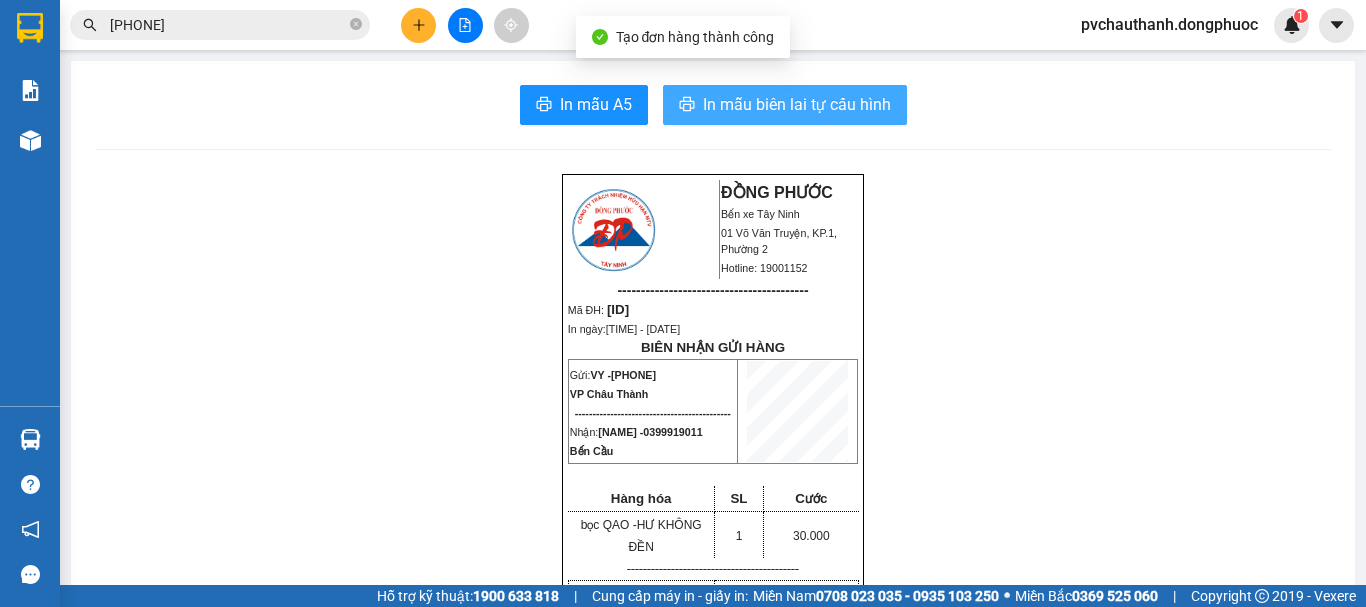 click on "In mẫu biên lai tự cấu hình" at bounding box center (797, 104) 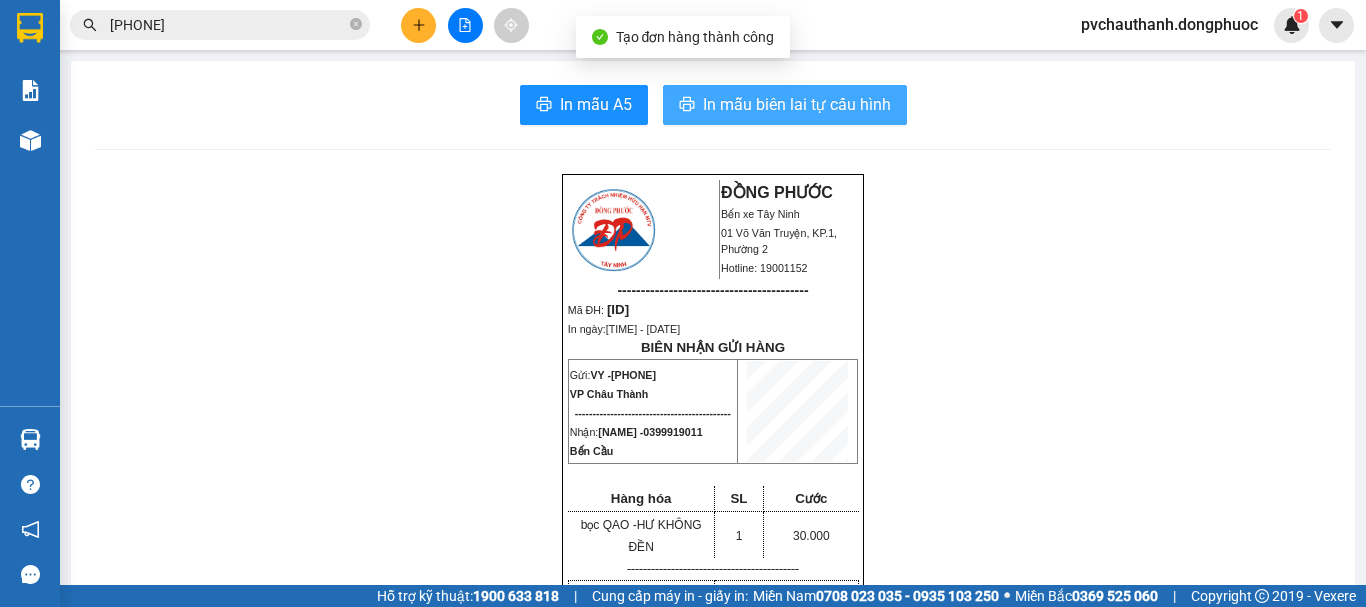 scroll, scrollTop: 0, scrollLeft: 0, axis: both 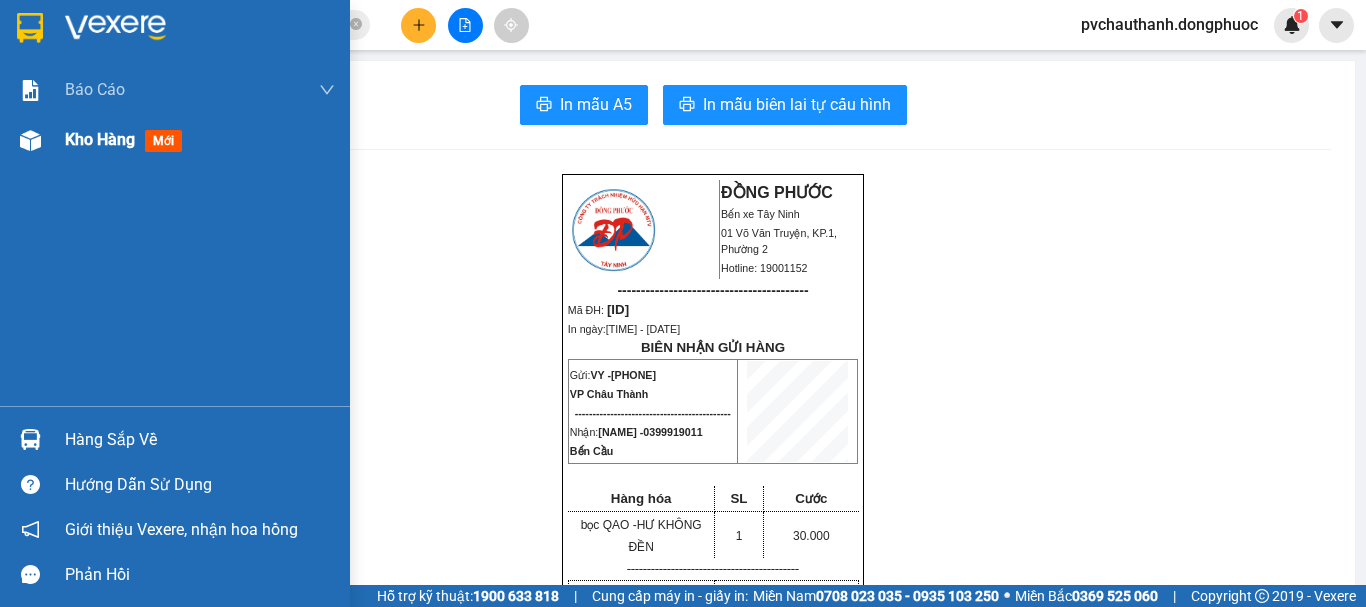 click on "Kho hàng" at bounding box center [100, 139] 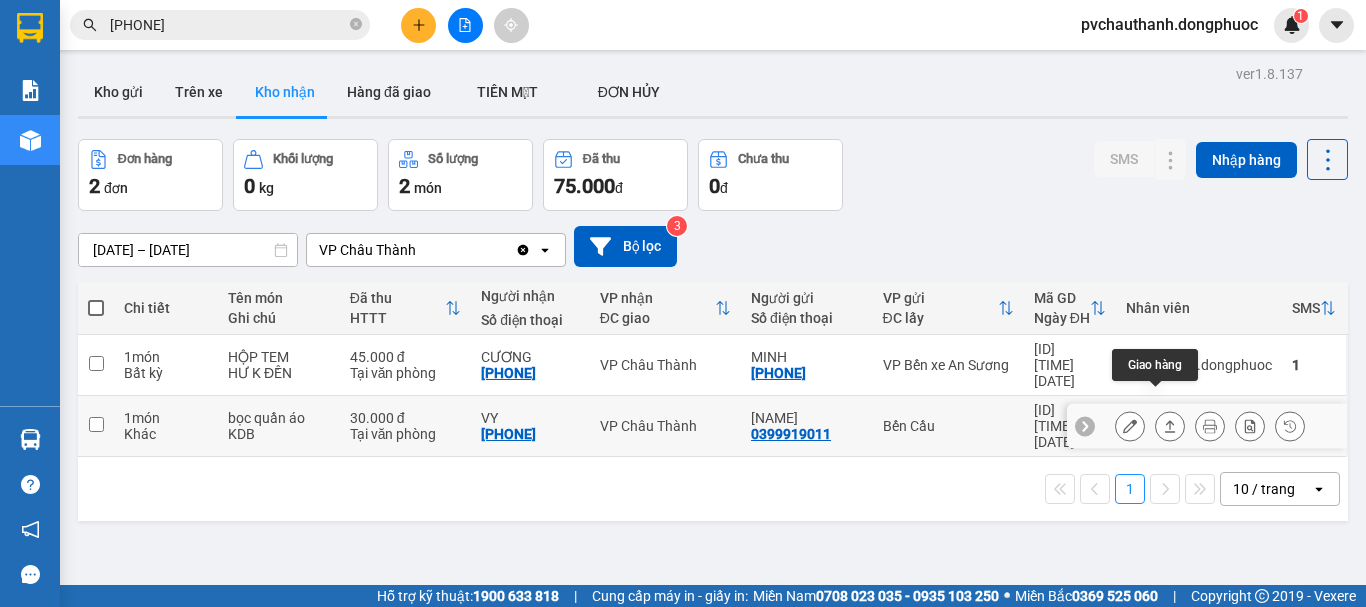 click 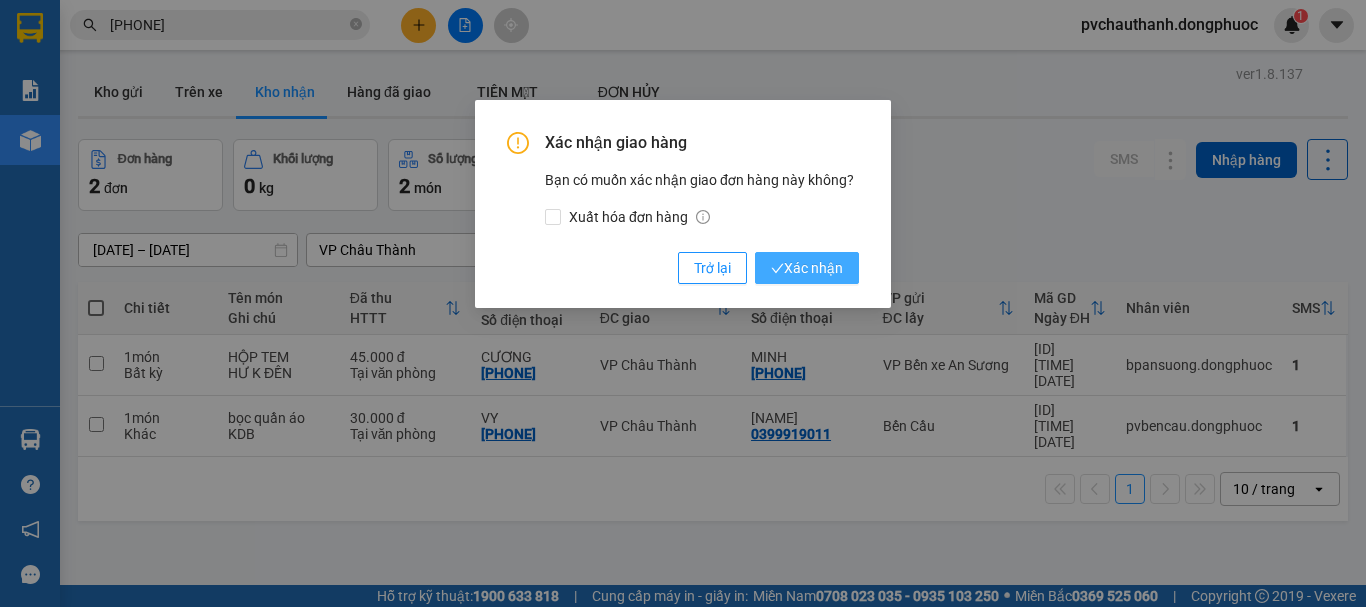 click on "Xác nhận" at bounding box center [807, 268] 